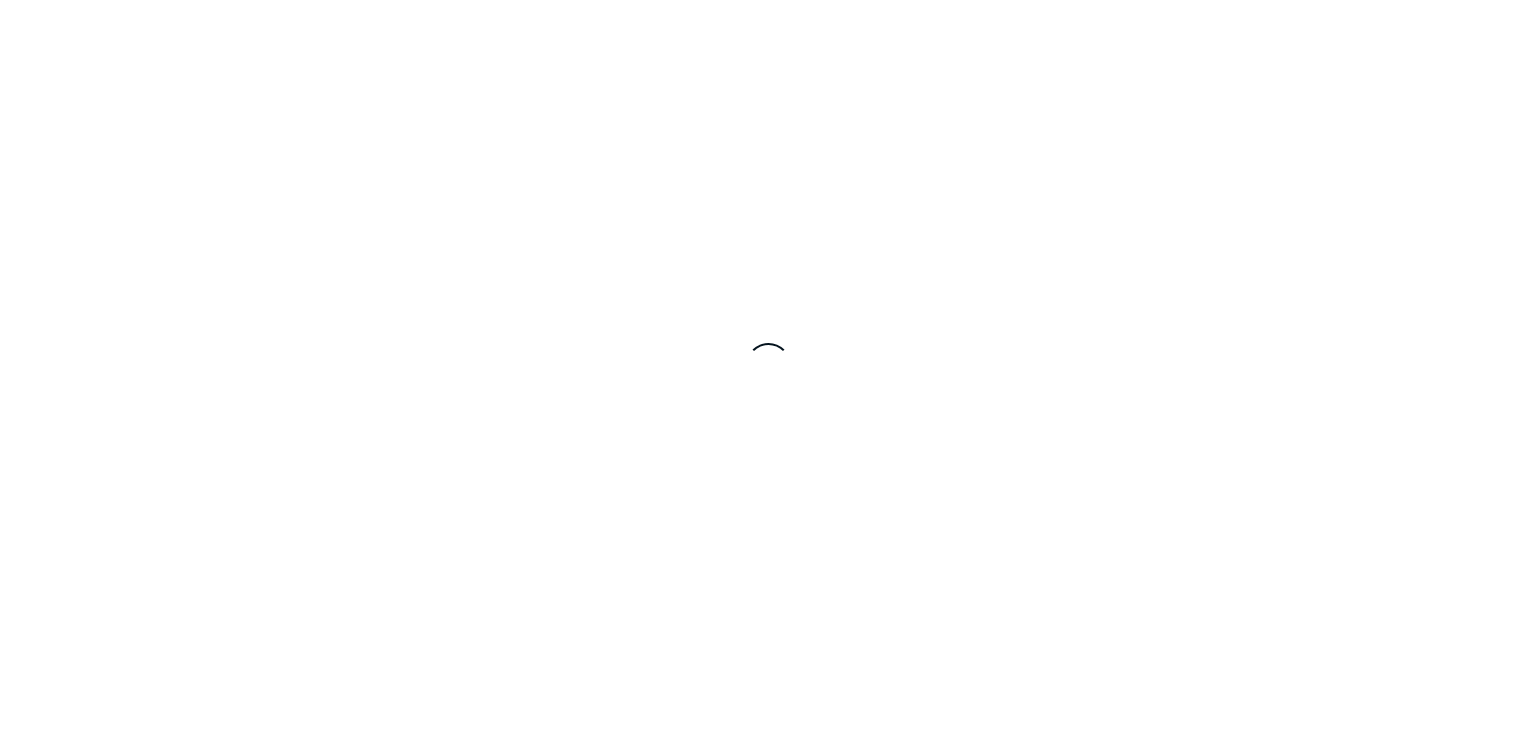 scroll, scrollTop: 0, scrollLeft: 0, axis: both 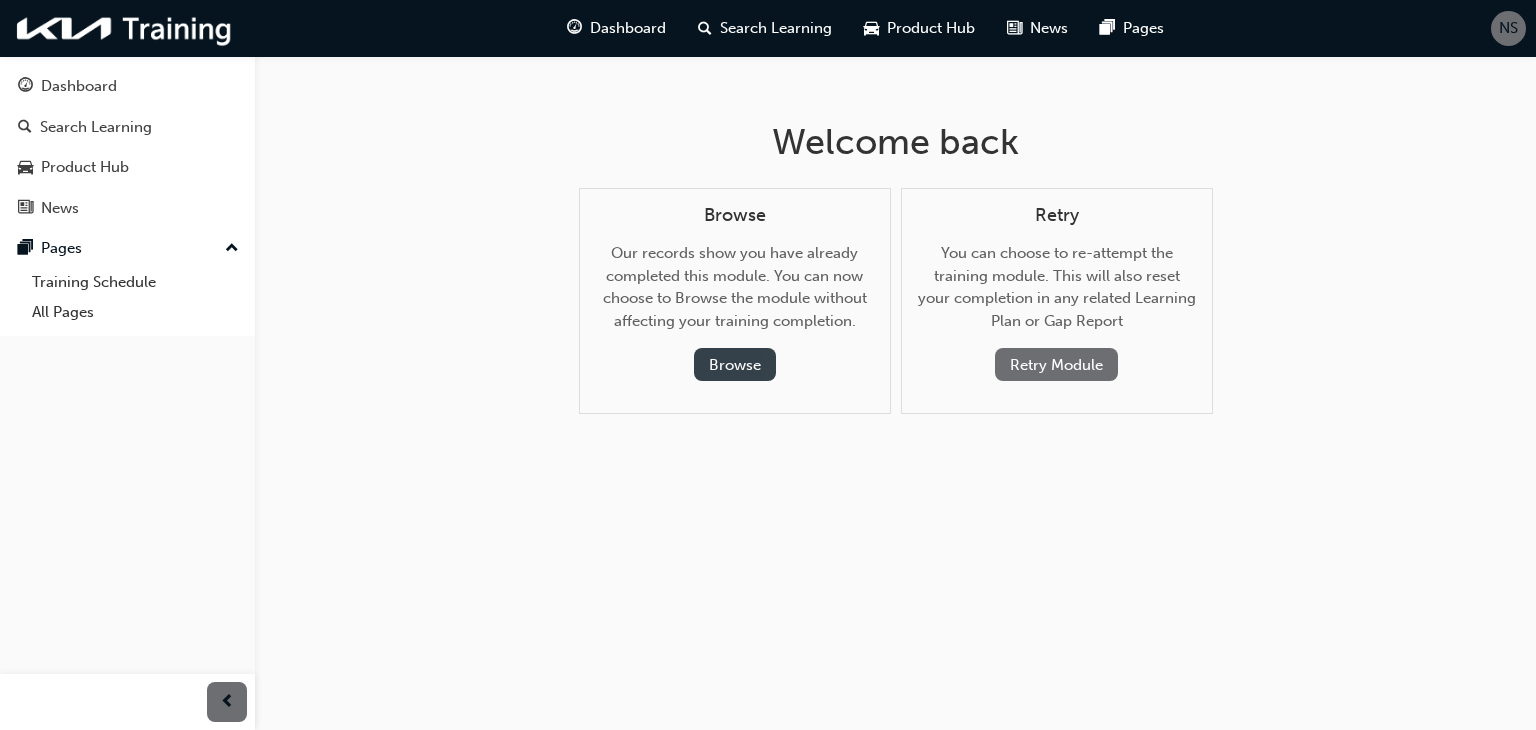 click on "Browse" at bounding box center (735, 364) 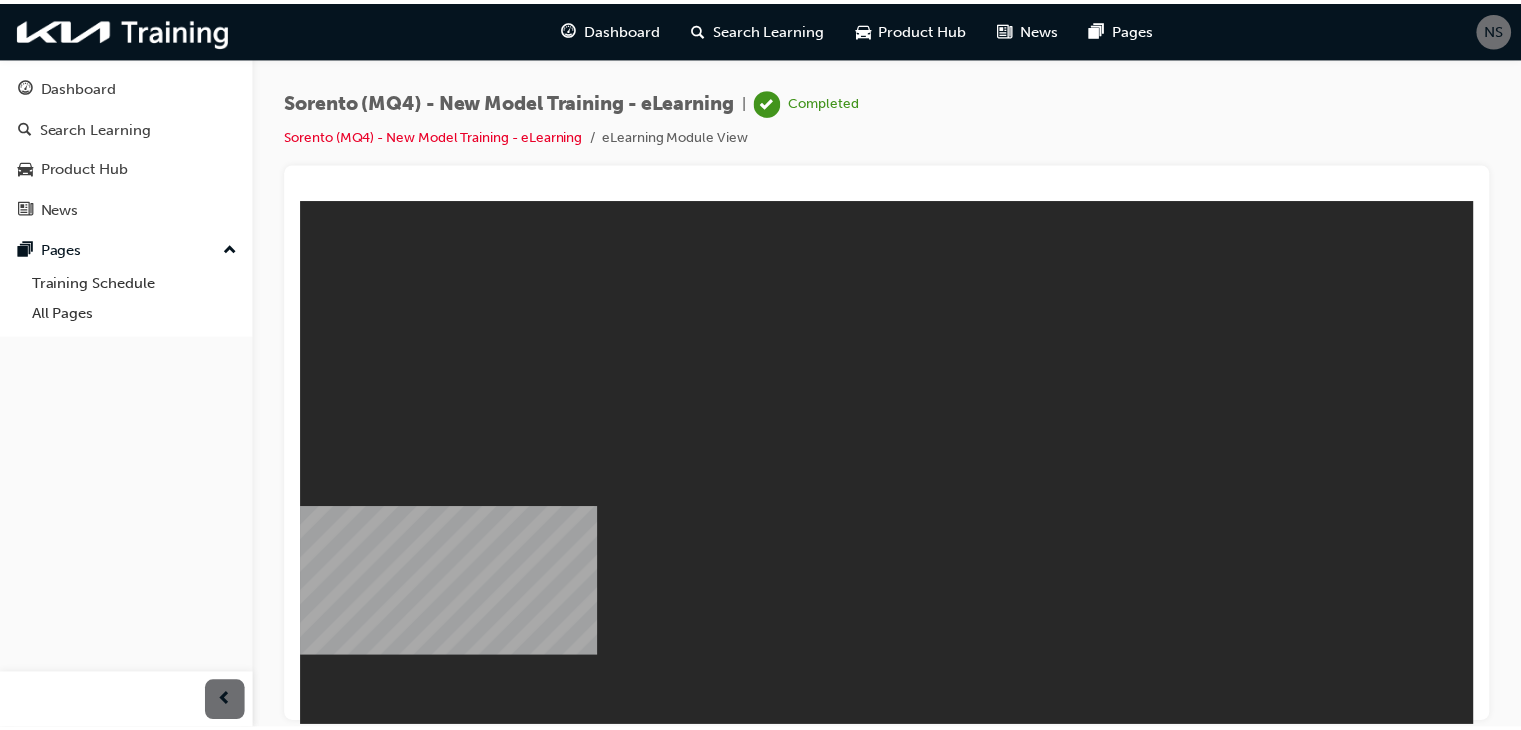 scroll, scrollTop: 0, scrollLeft: 0, axis: both 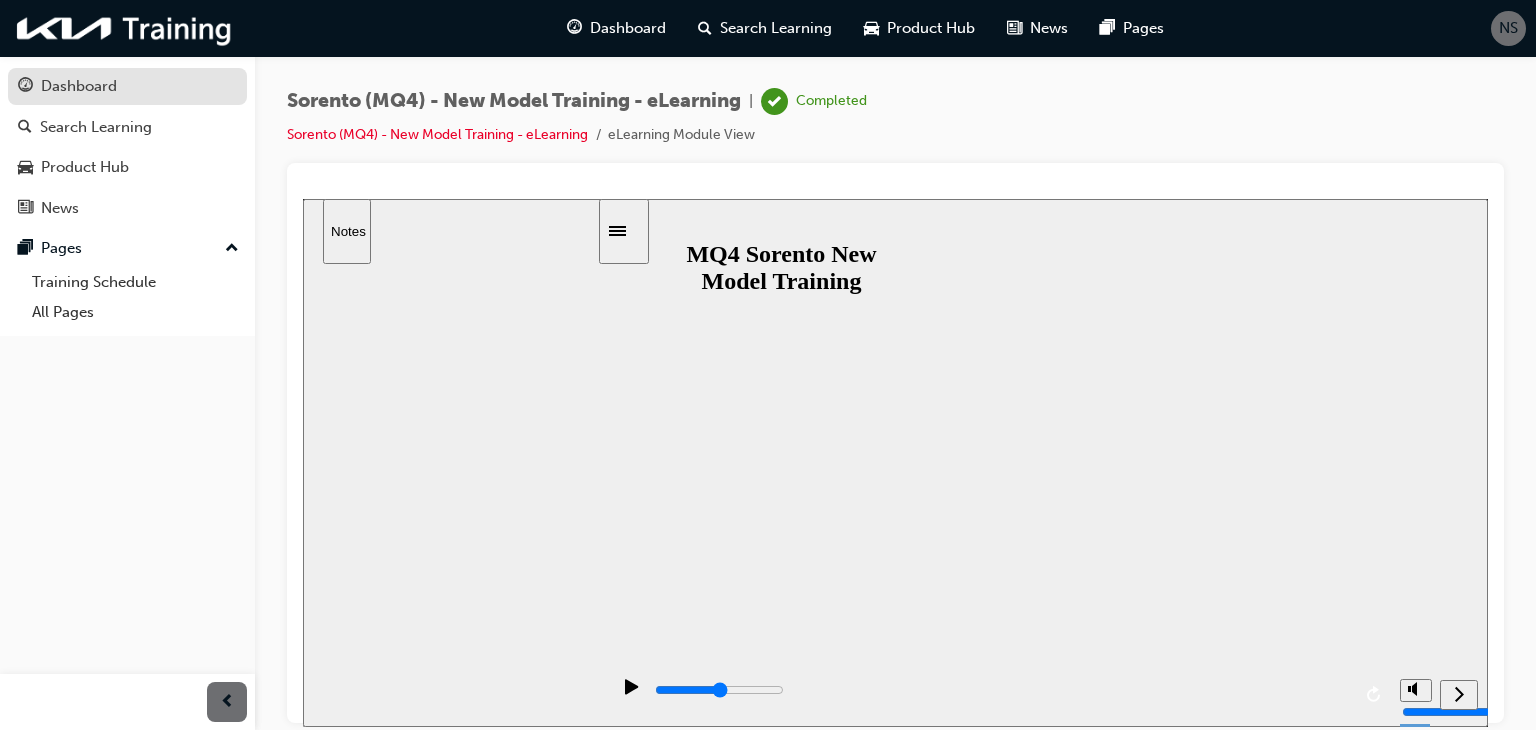 click on "Dashboard" at bounding box center (79, 86) 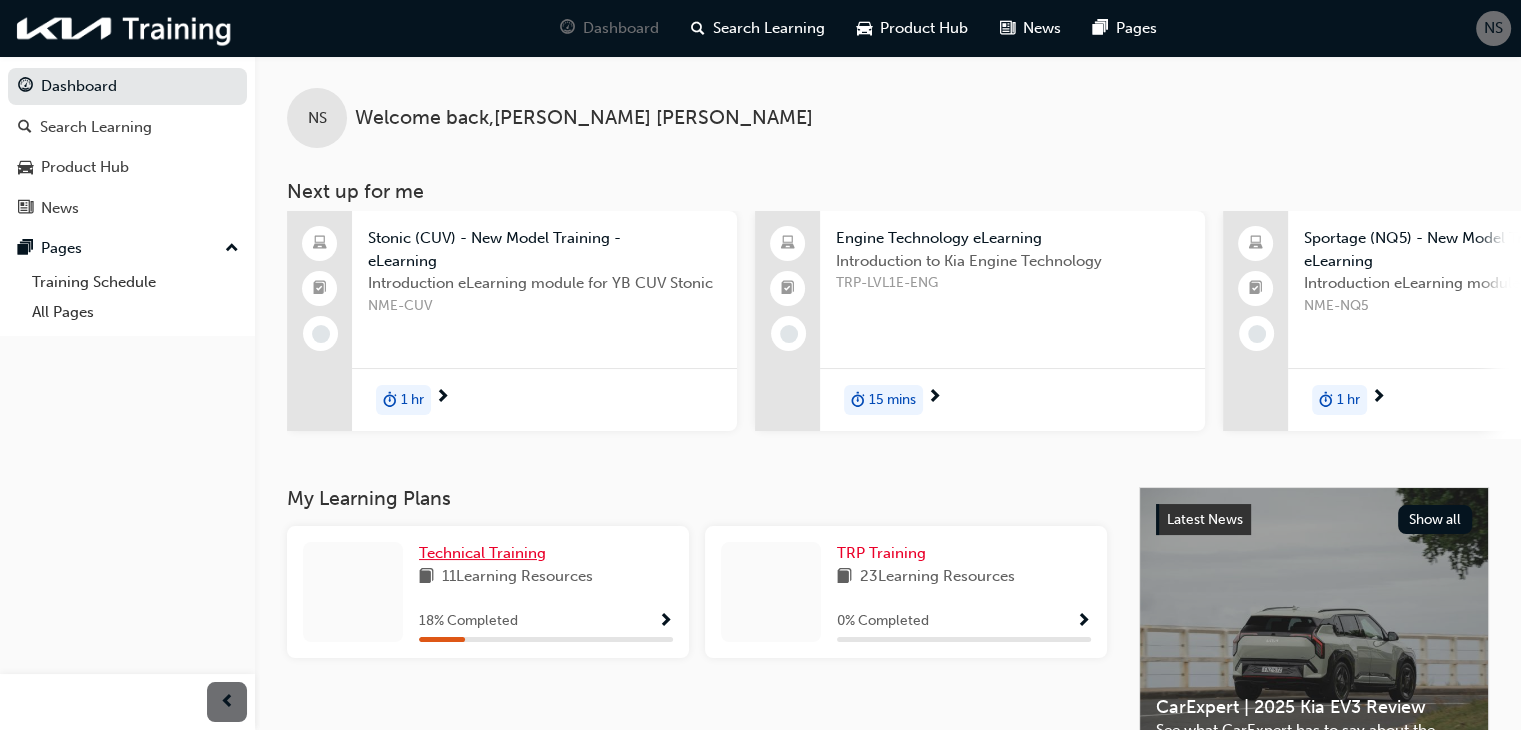 click on "Technical Training" at bounding box center [482, 553] 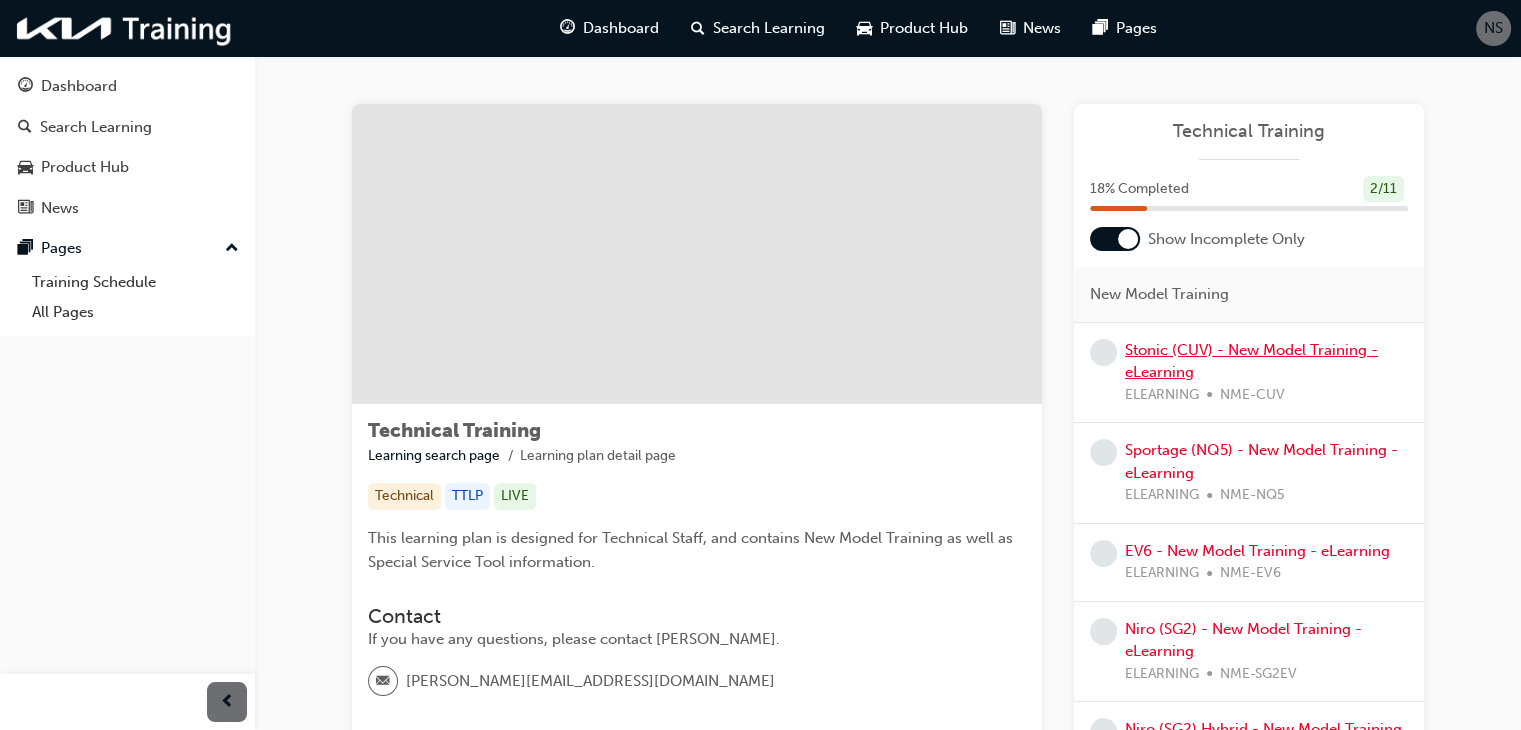 click on "Stonic (CUV) - New Model Training - eLearning" at bounding box center (1251, 361) 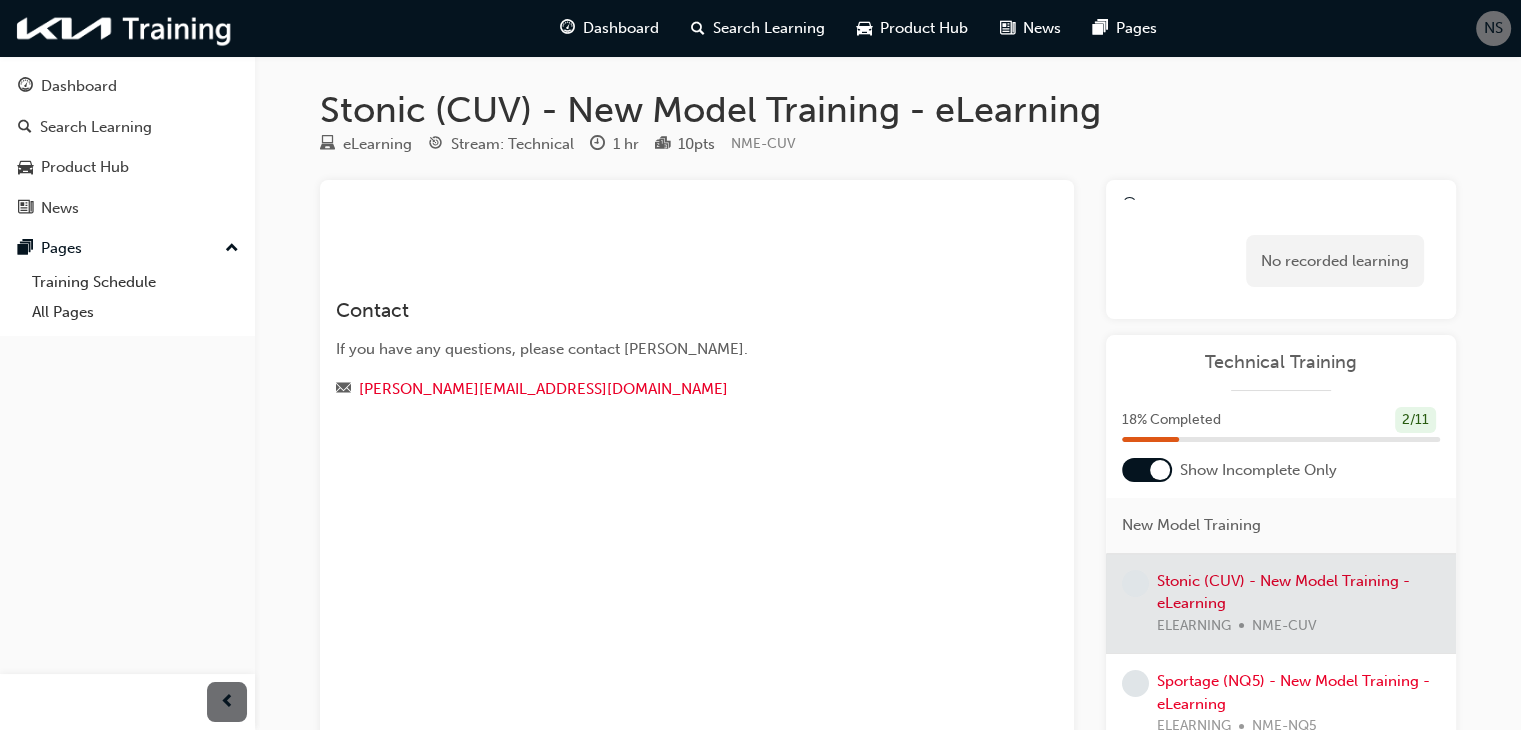 click on "Contact If you have any questions, please contact [PERSON_NAME]. [PERSON_NAME][EMAIL_ADDRESS][DOMAIN_NAME]" at bounding box center (661, 342) 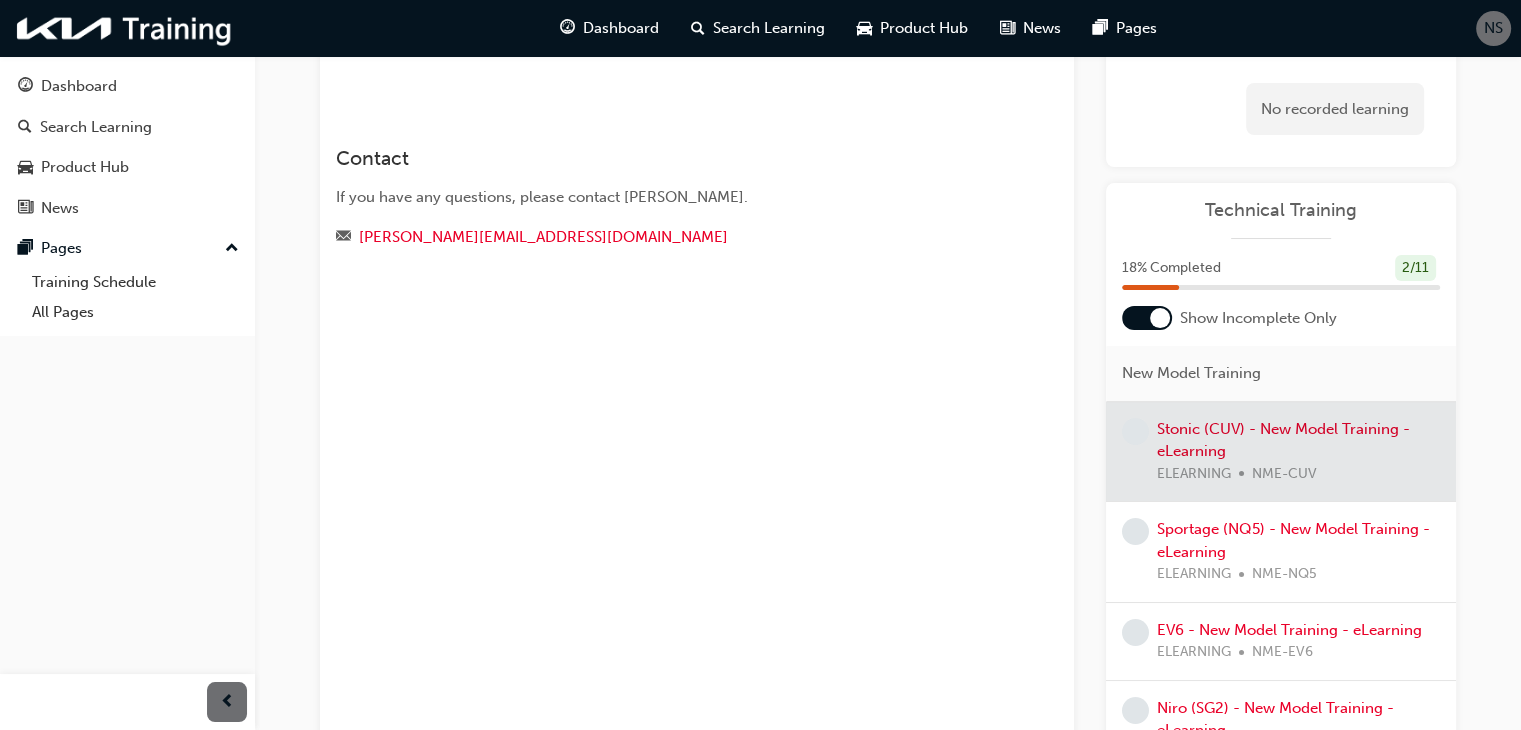 scroll, scrollTop: 160, scrollLeft: 0, axis: vertical 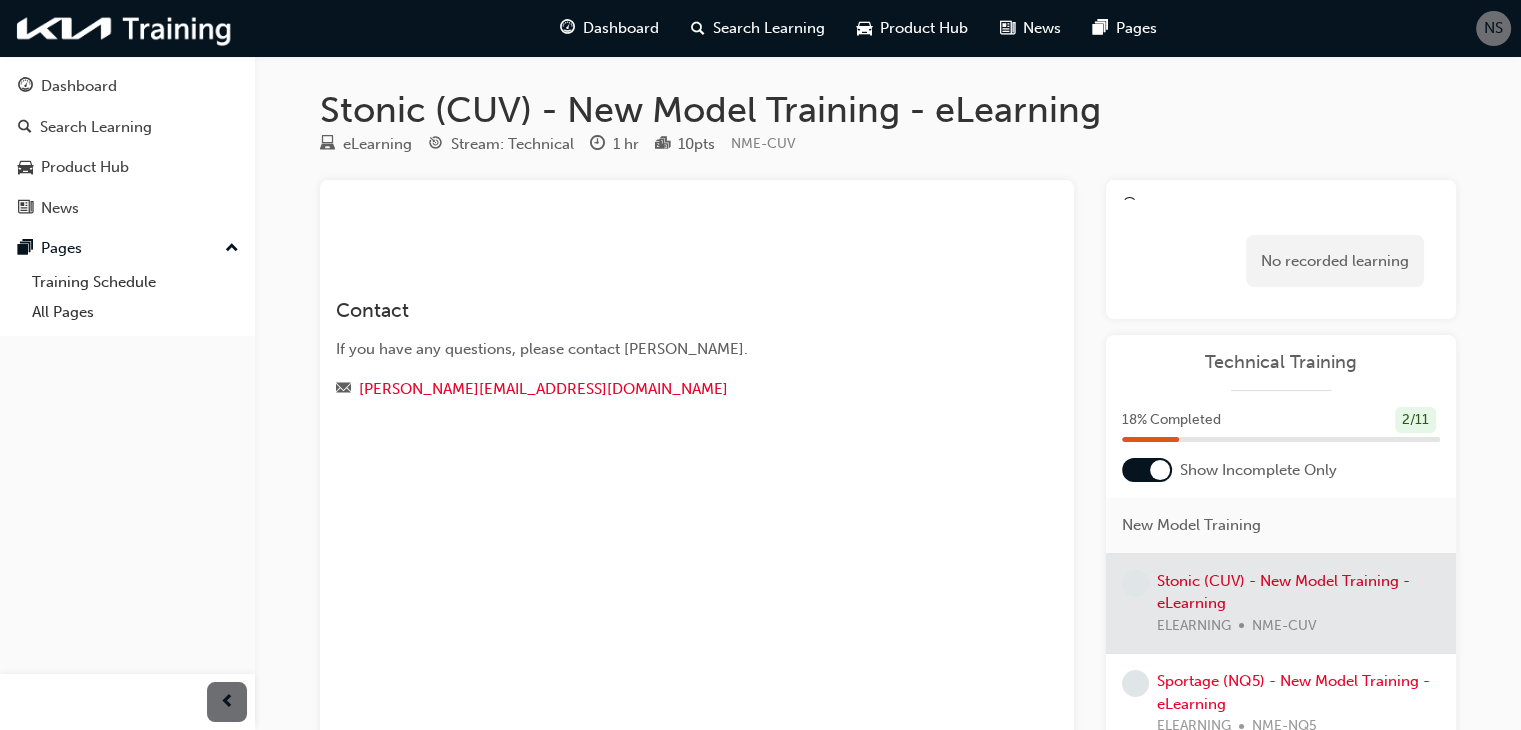click on "[PERSON_NAME][EMAIL_ADDRESS][DOMAIN_NAME]" at bounding box center [661, 389] 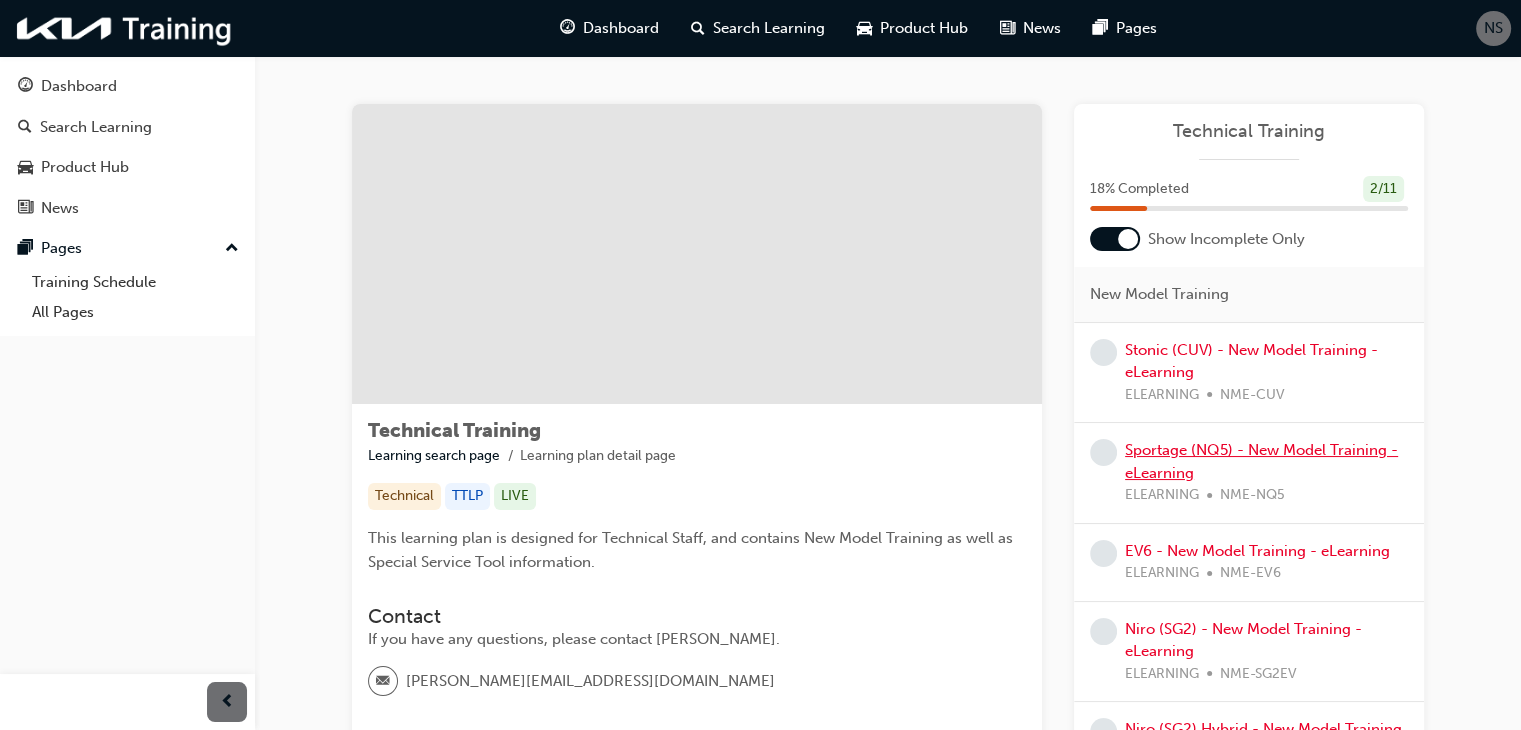 click on "Sportage (NQ5) - New Model Training - eLearning" at bounding box center [1261, 461] 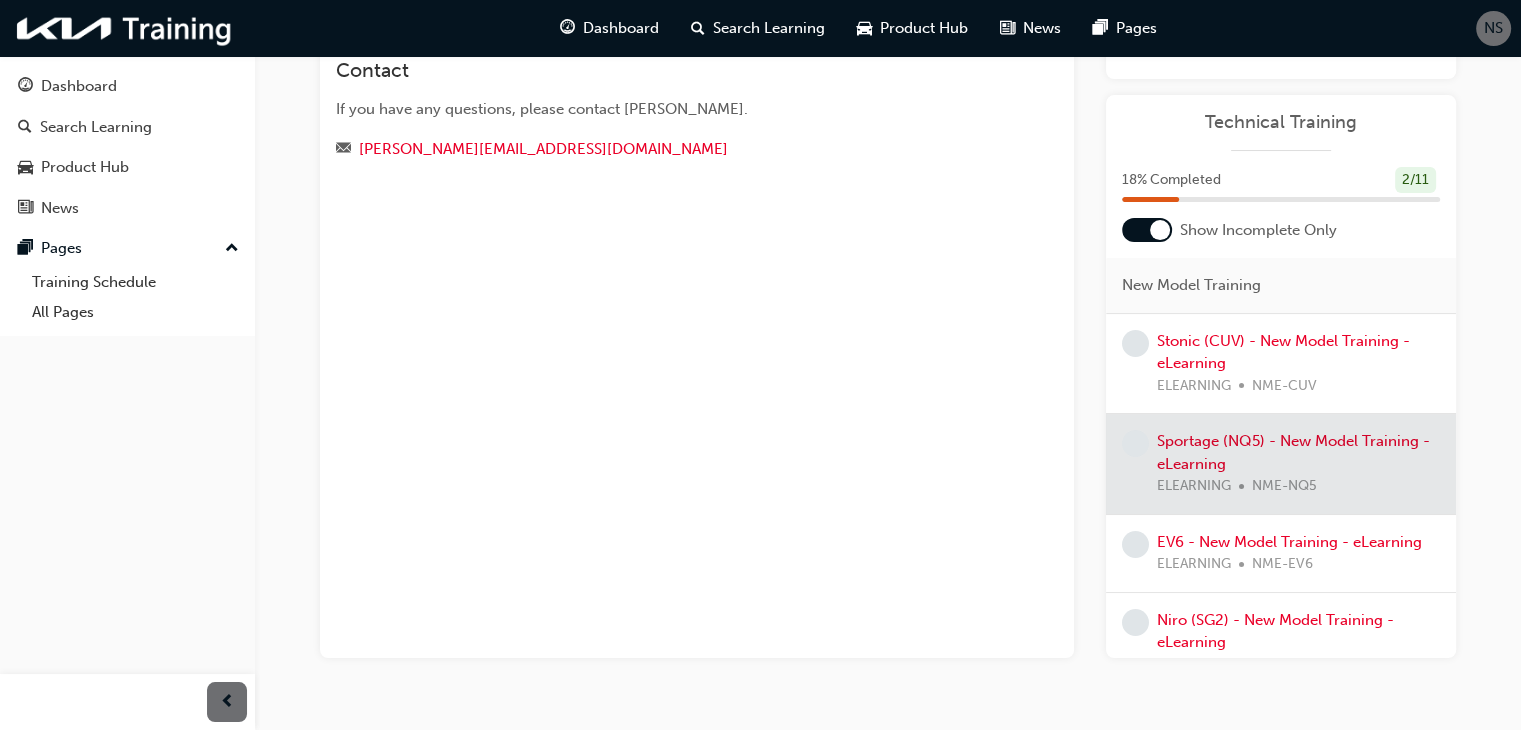 scroll, scrollTop: 280, scrollLeft: 0, axis: vertical 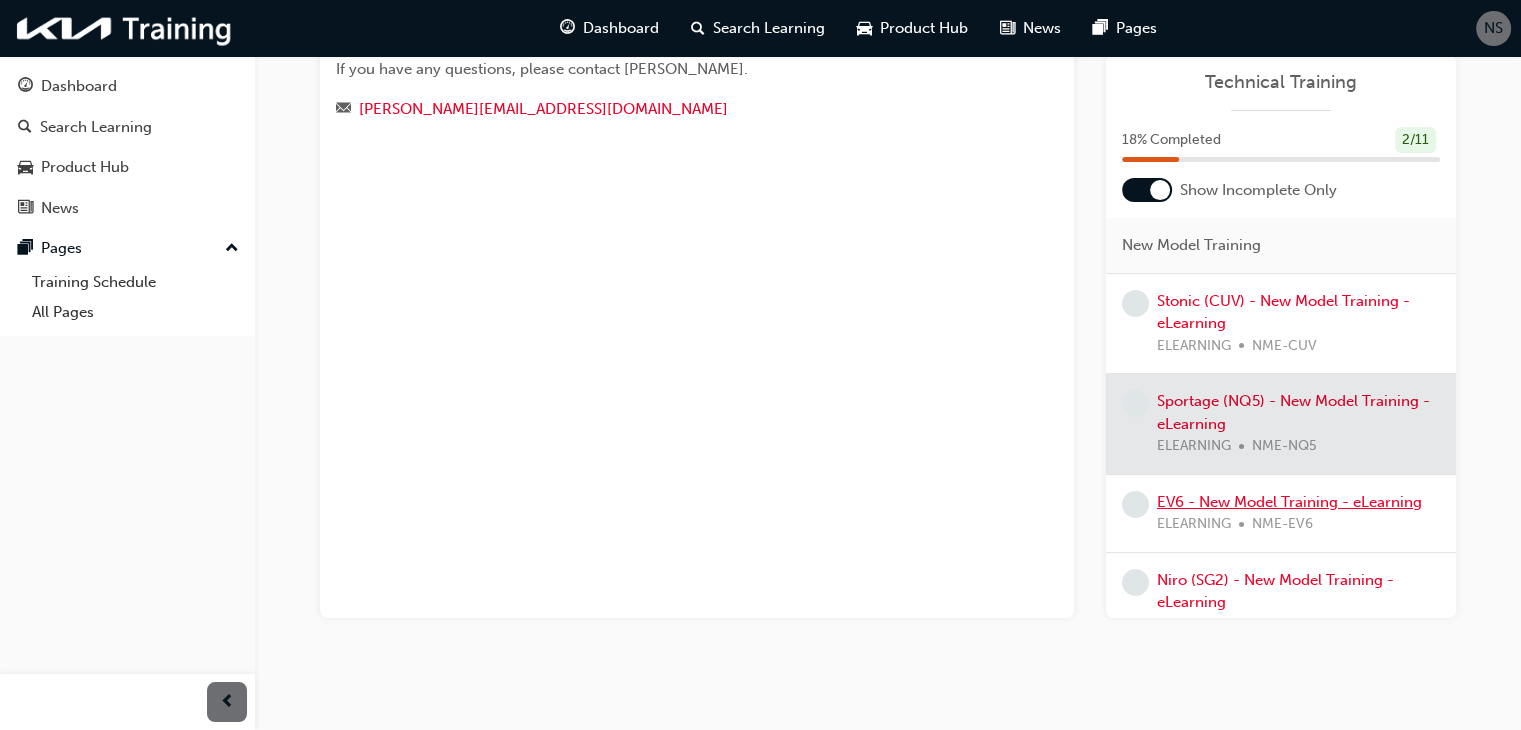 click on "EV6 - New Model Training - eLearning" at bounding box center [1289, 502] 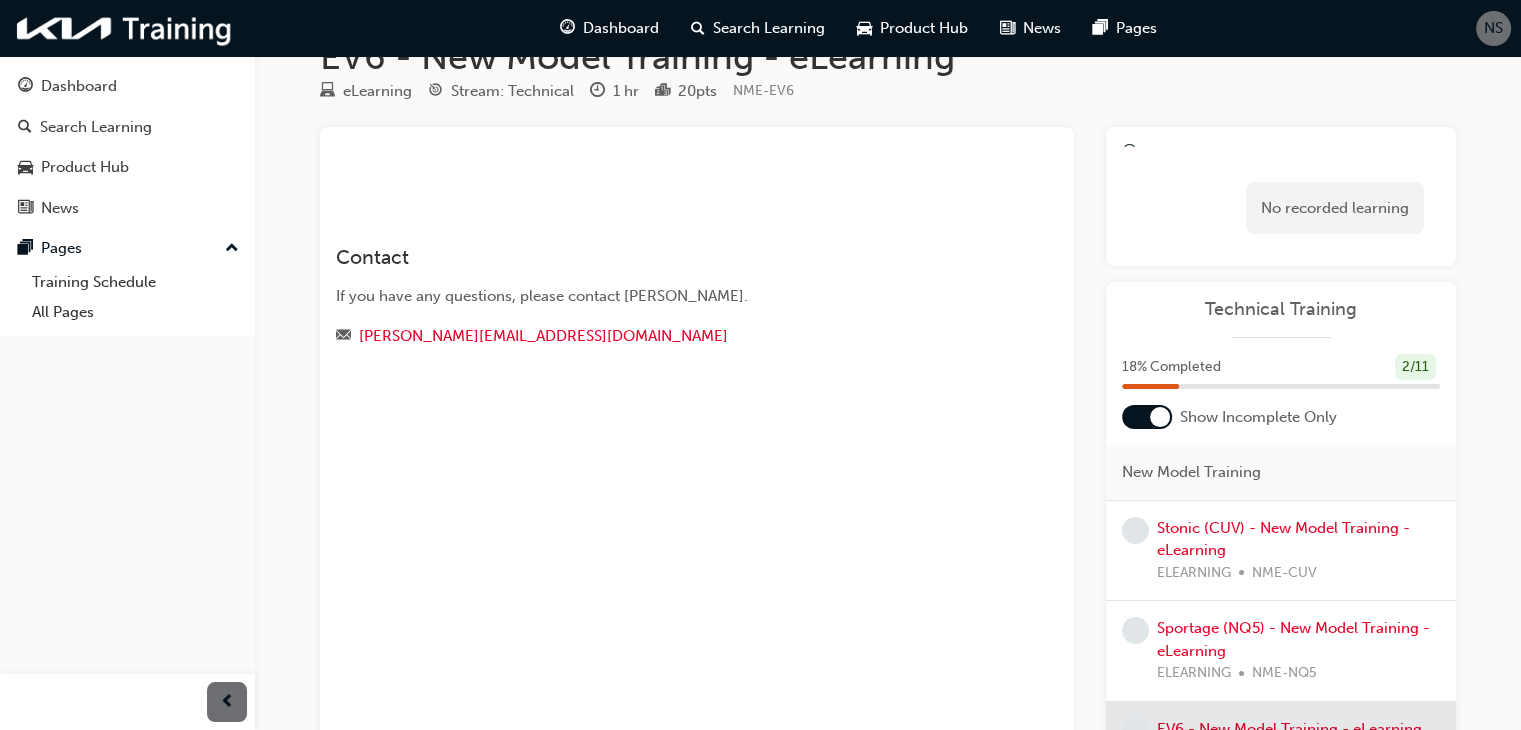 scroll, scrollTop: 0, scrollLeft: 0, axis: both 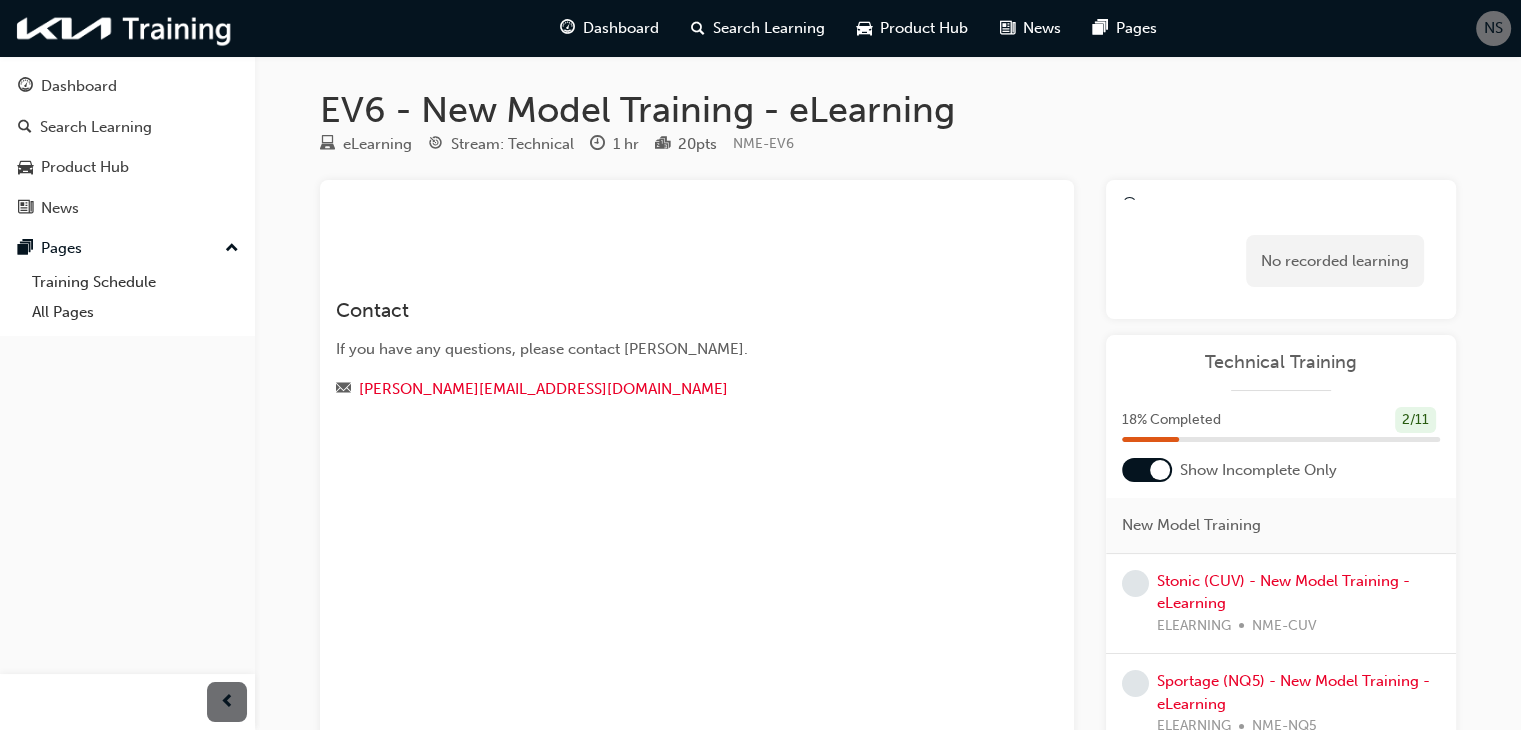 click at bounding box center [1147, 470] 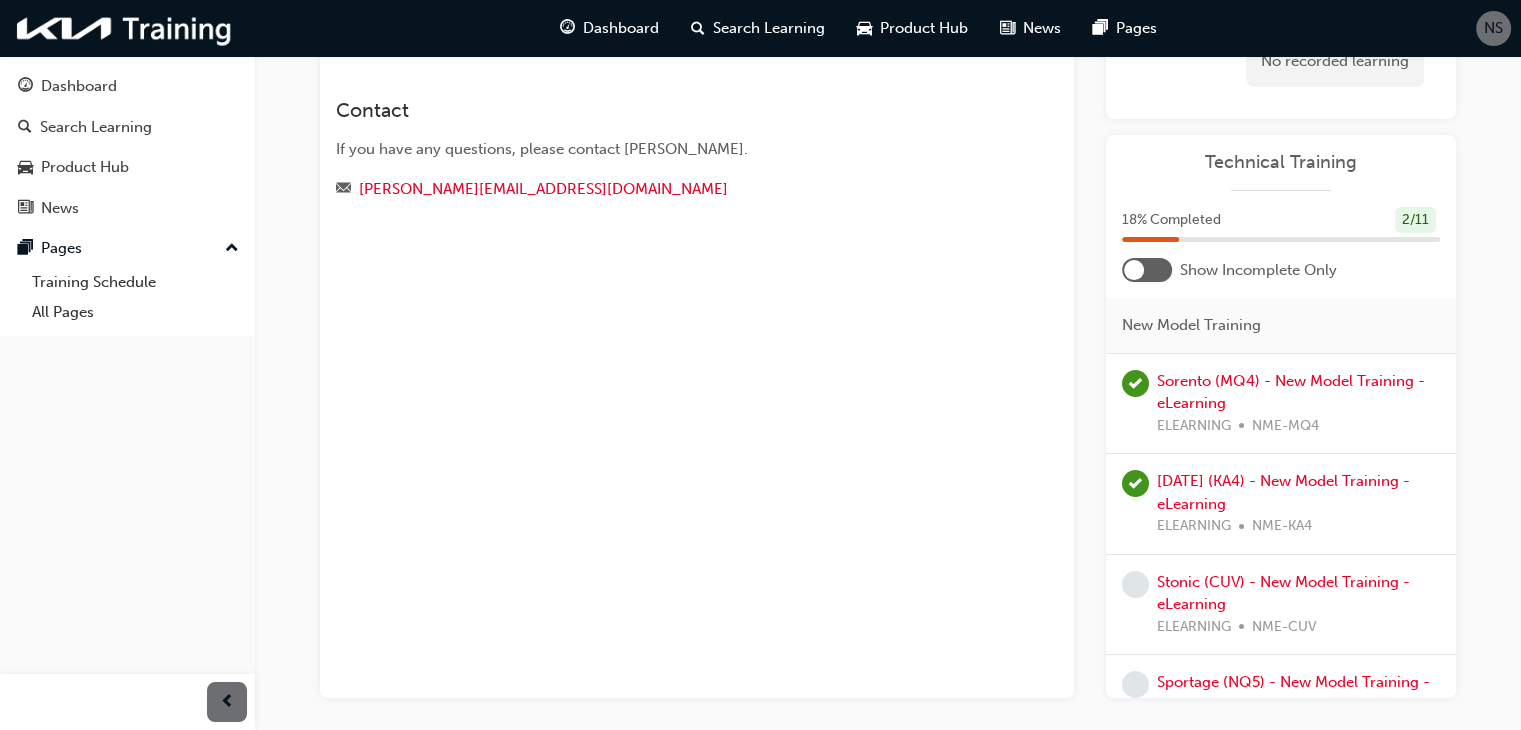 scroll, scrollTop: 240, scrollLeft: 0, axis: vertical 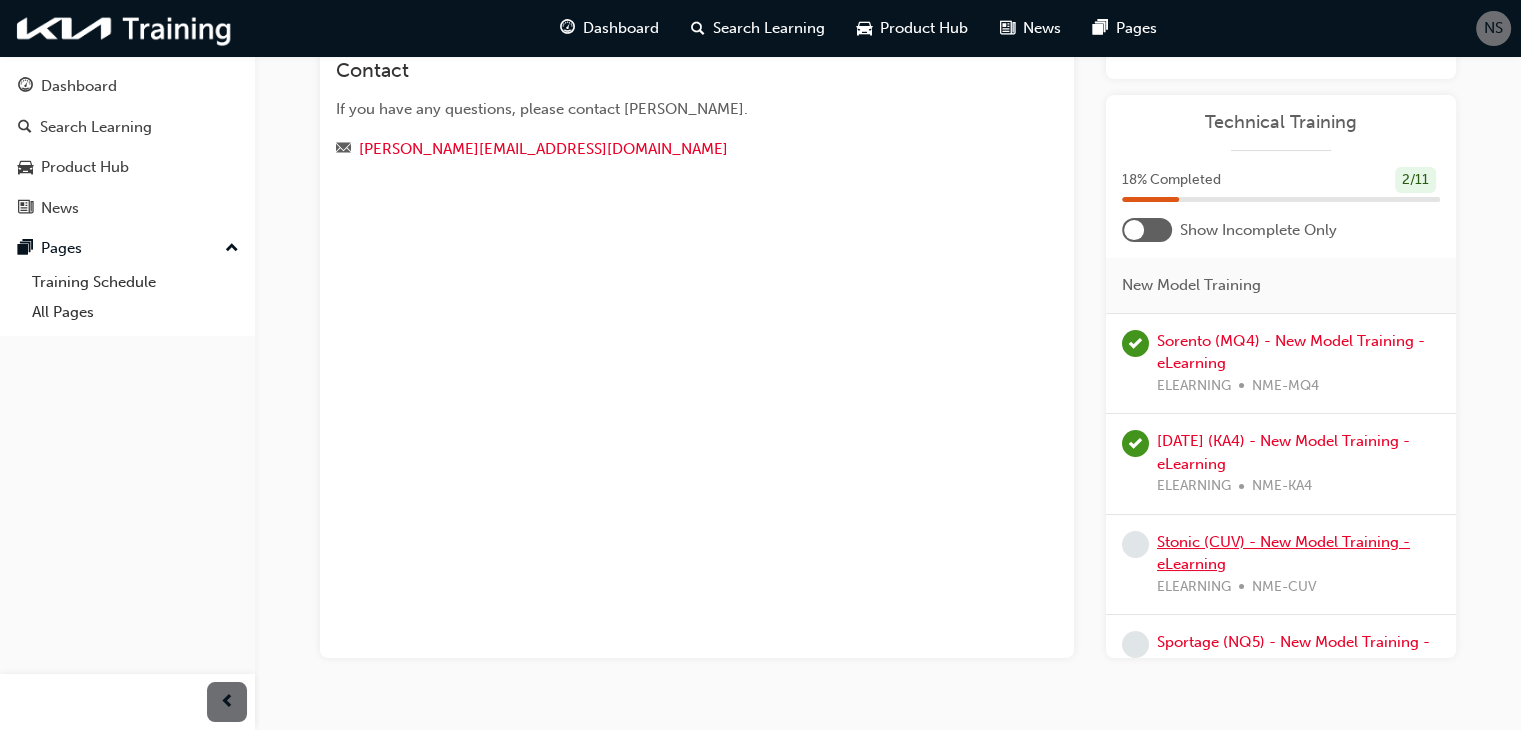 click on "Stonic (CUV) - New Model Training - eLearning" at bounding box center [1283, 553] 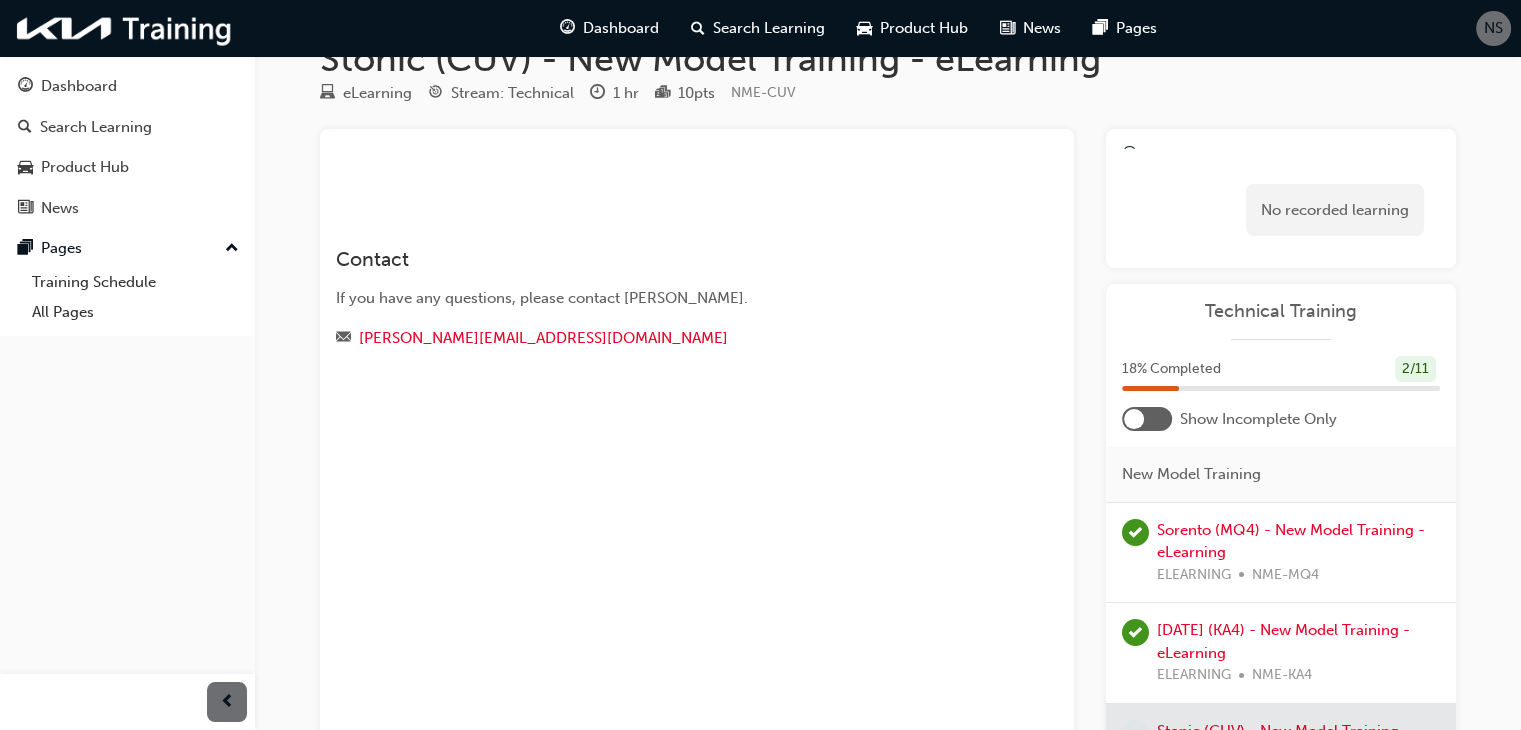 scroll, scrollTop: 40, scrollLeft: 0, axis: vertical 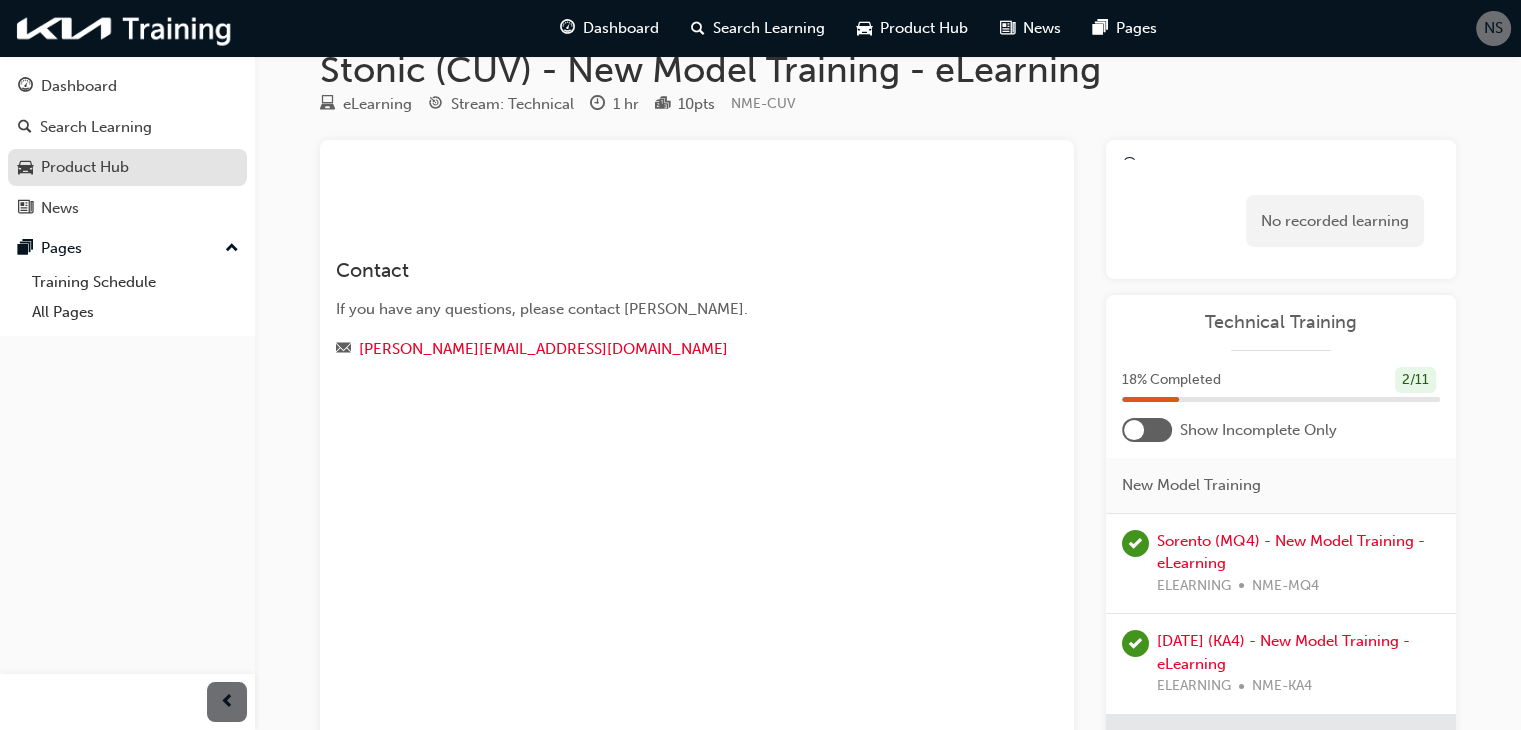 click on "Product Hub" at bounding box center [85, 167] 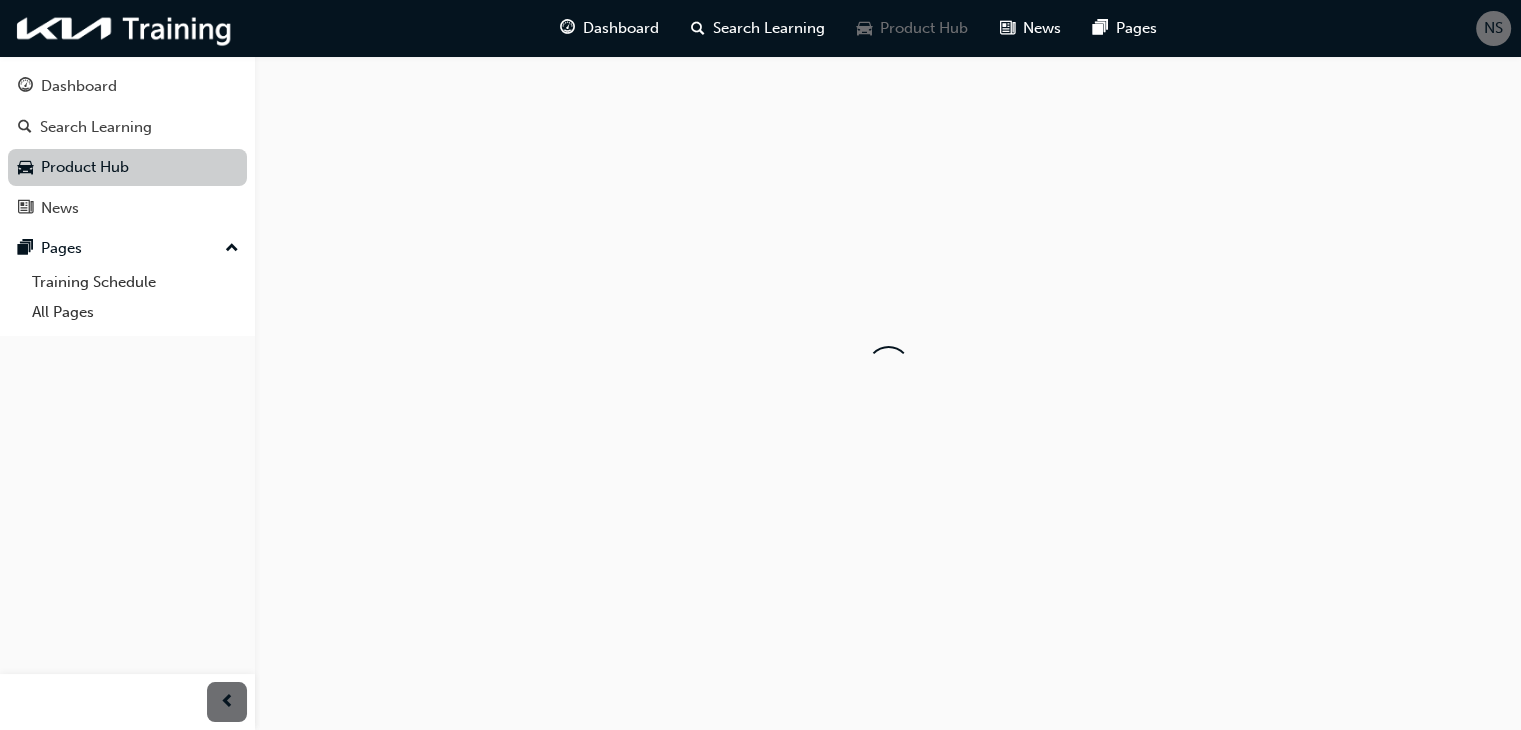 scroll, scrollTop: 0, scrollLeft: 0, axis: both 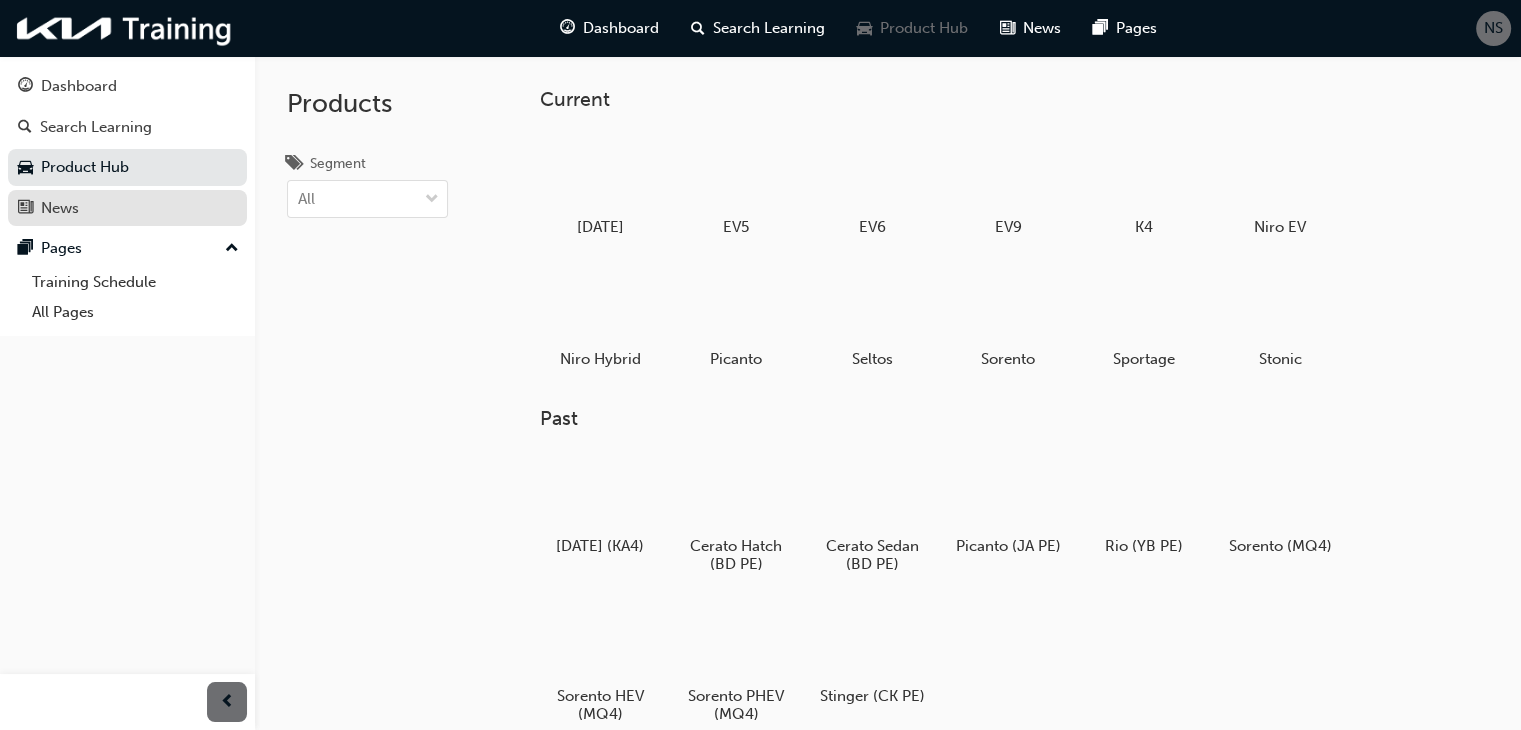 click on "News" at bounding box center (60, 208) 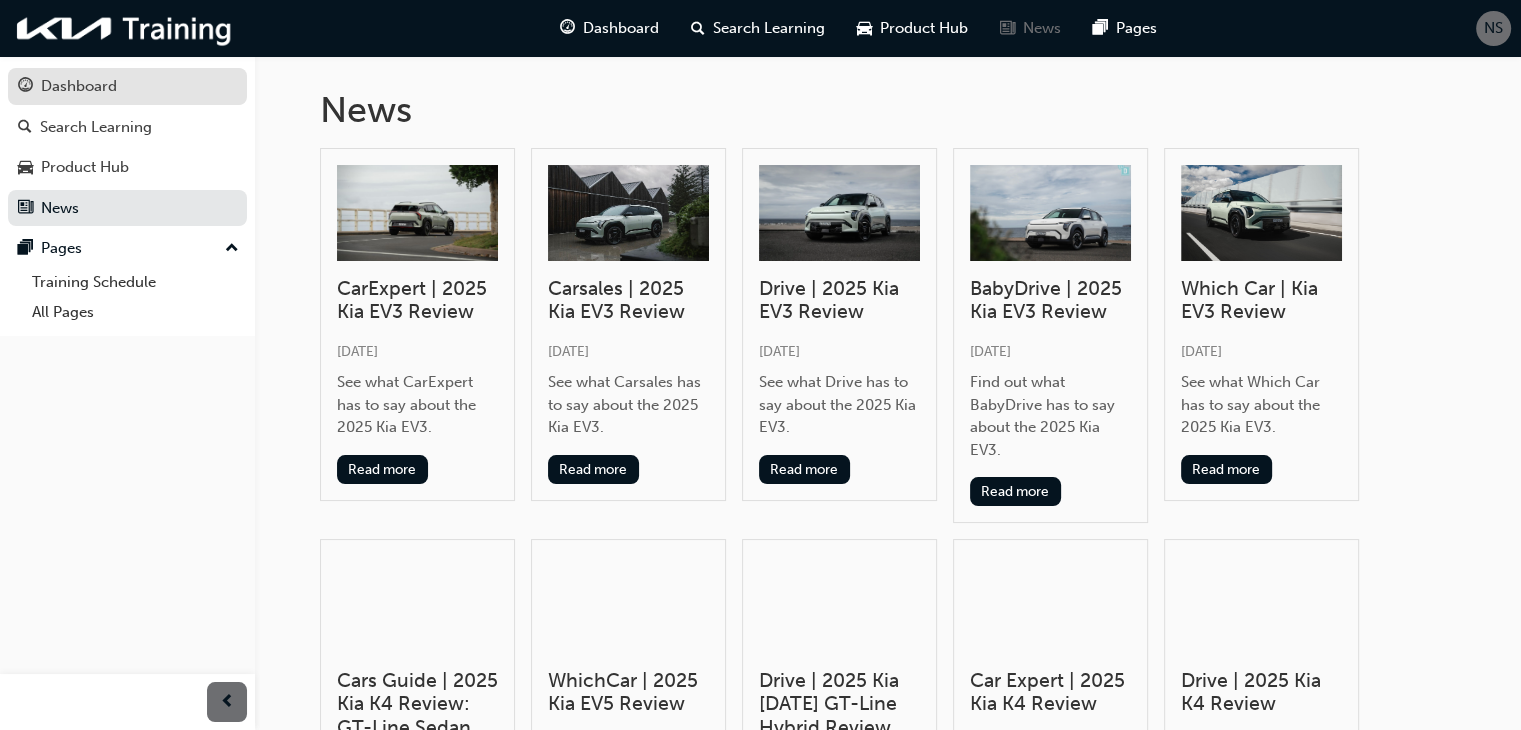 click on "Dashboard" at bounding box center [79, 86] 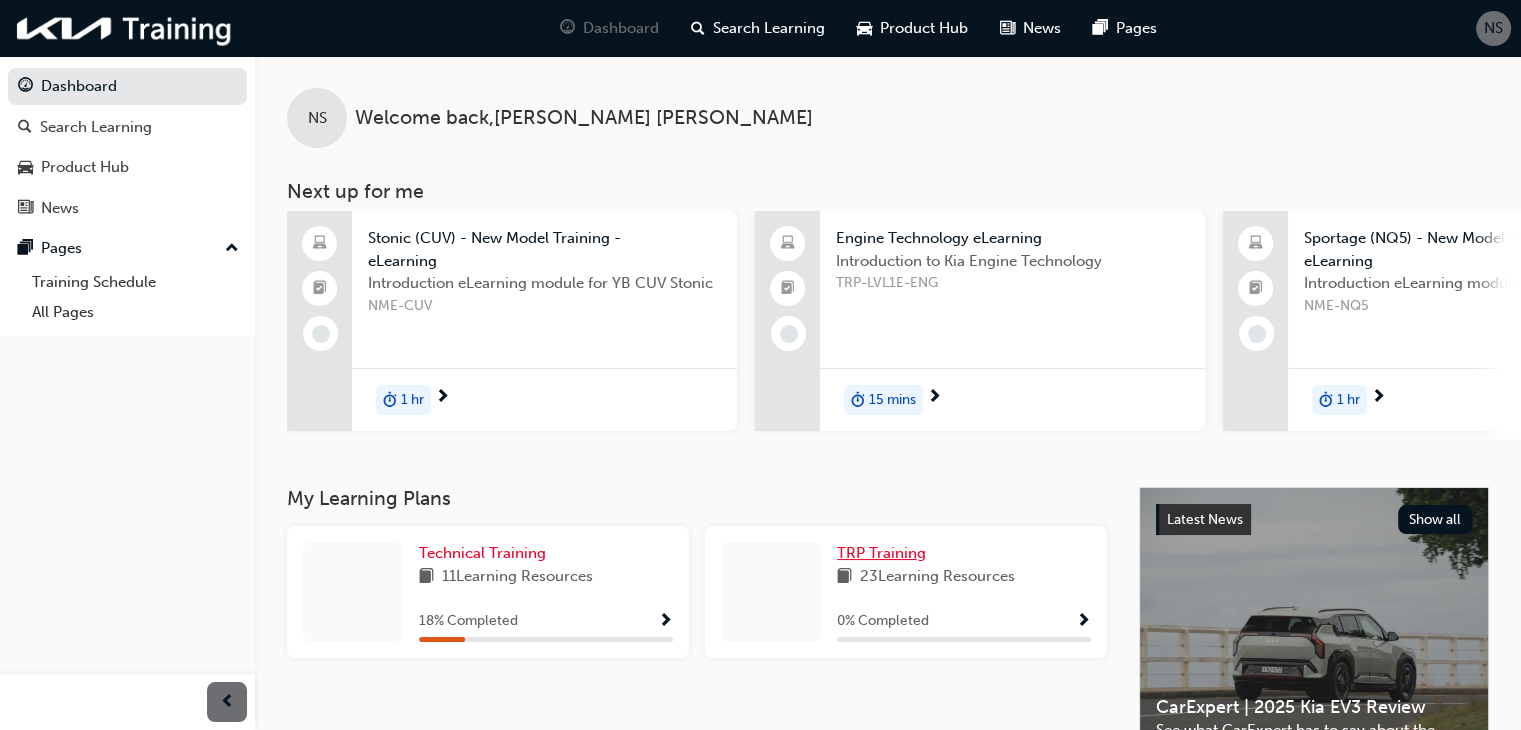 click on "TRP Training" at bounding box center (881, 553) 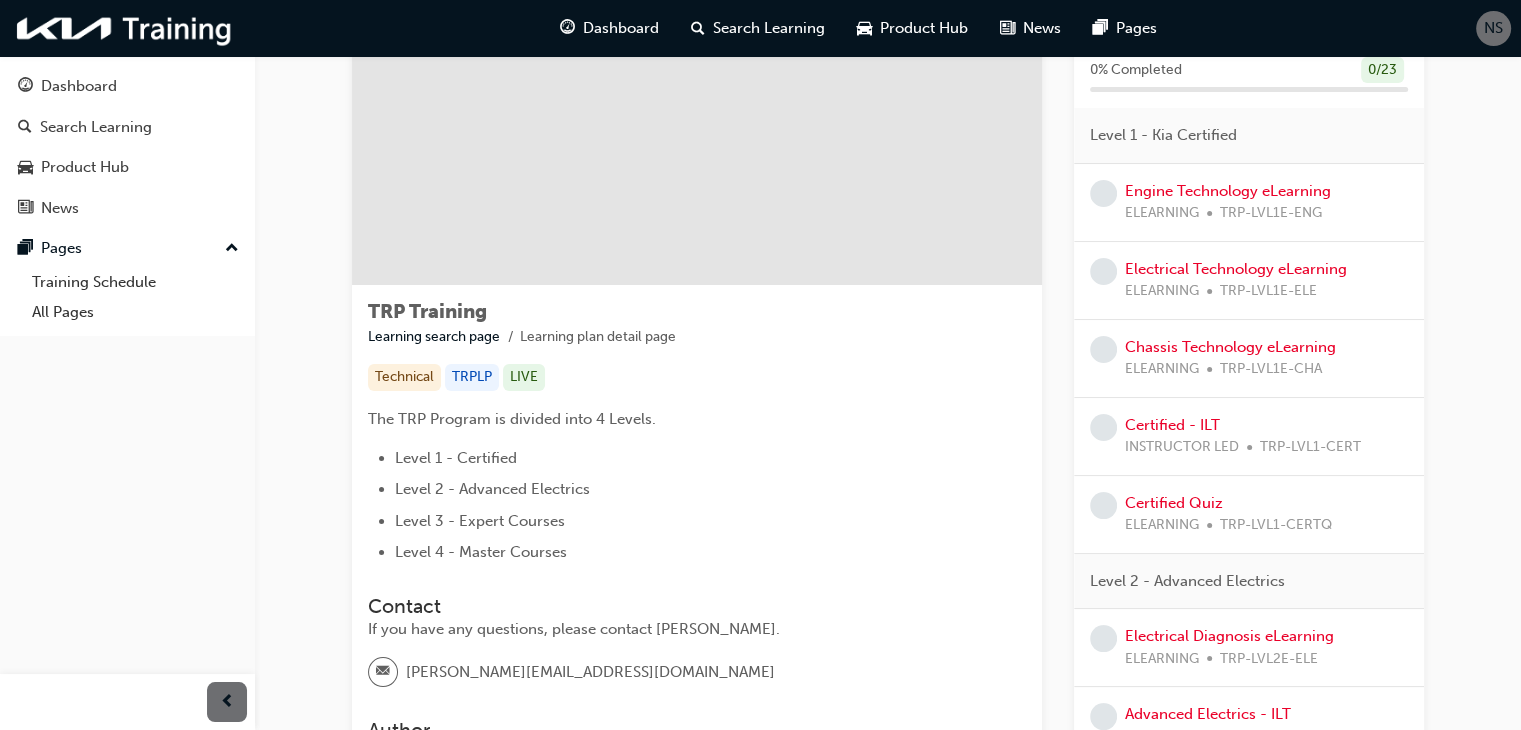 scroll, scrollTop: 120, scrollLeft: 0, axis: vertical 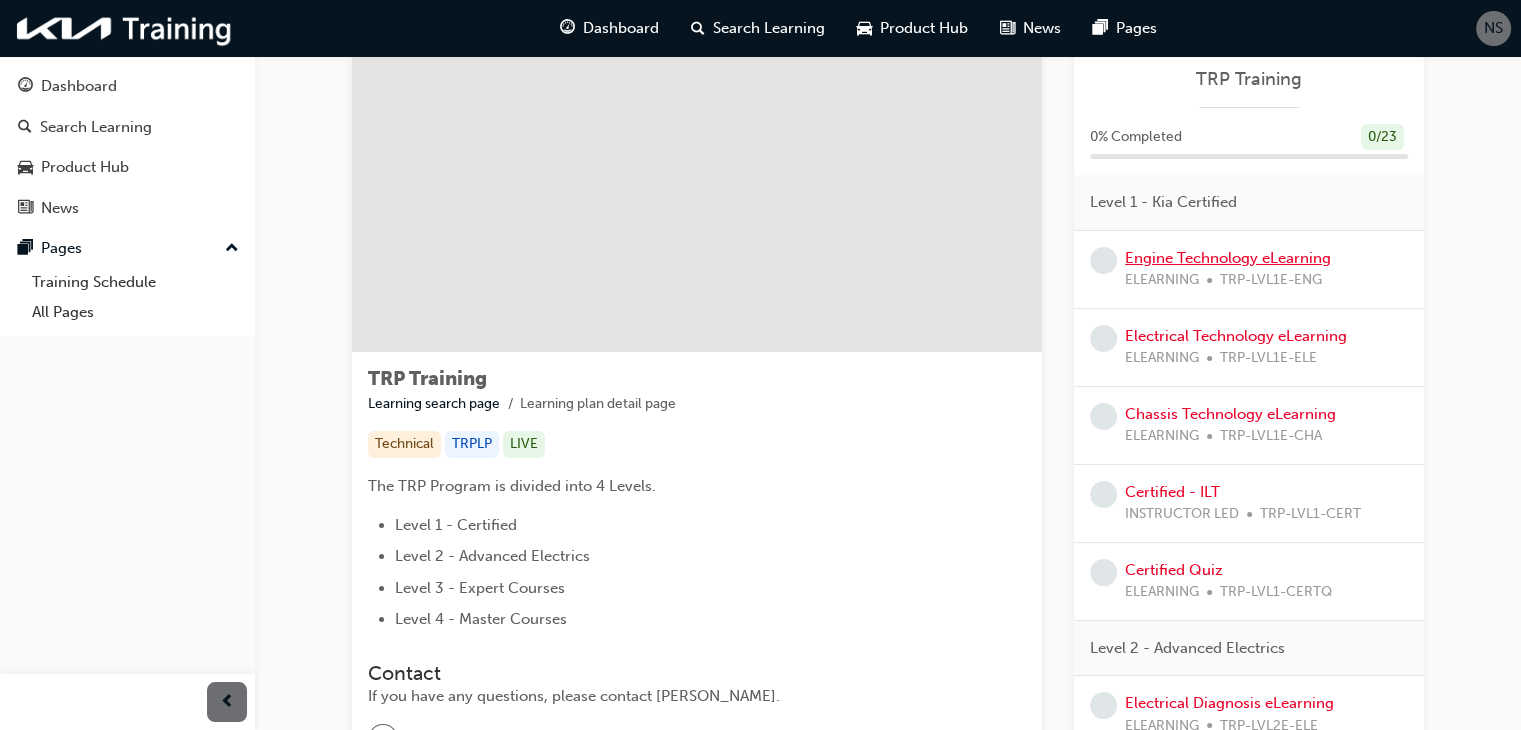 click on "Engine Technology eLearning" at bounding box center [1228, 258] 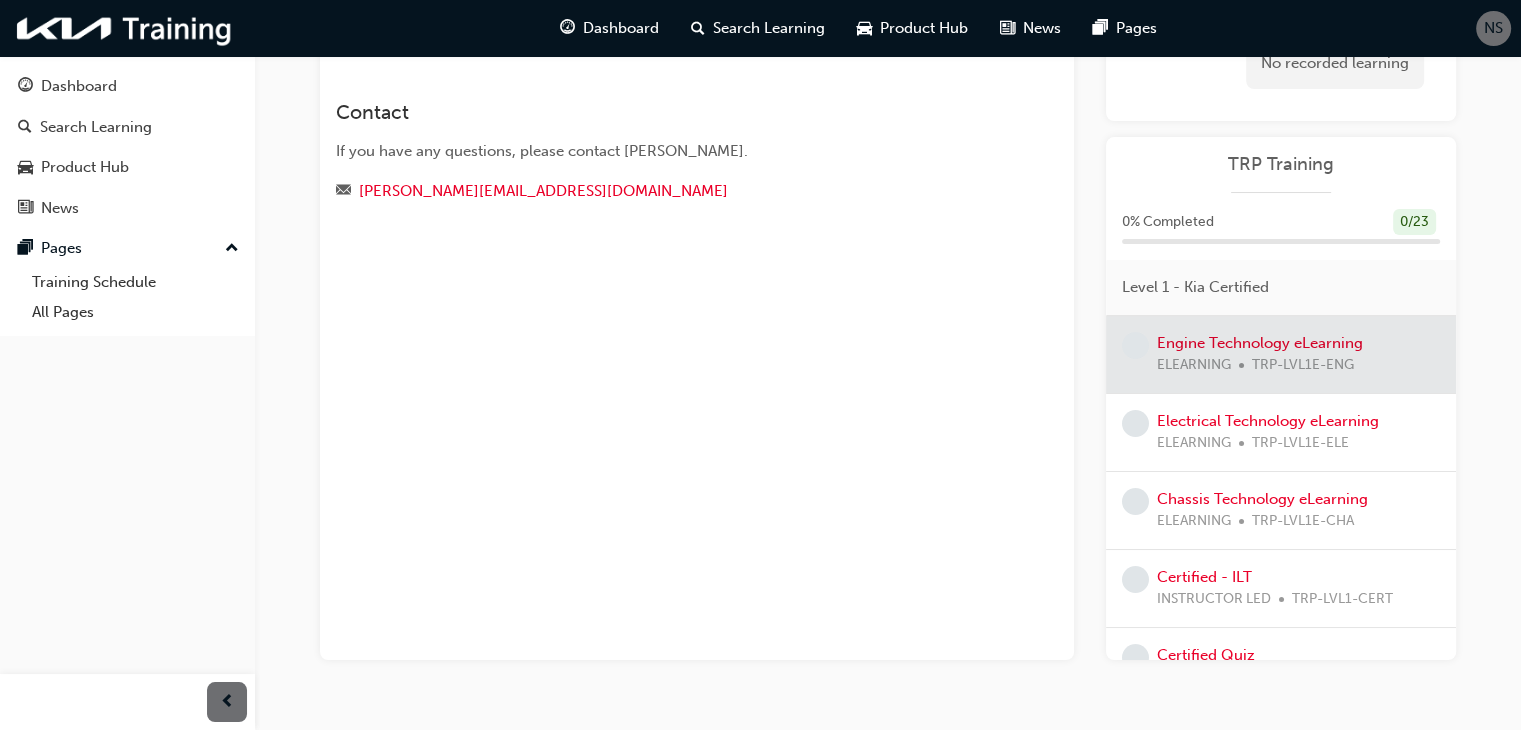 scroll, scrollTop: 199, scrollLeft: 0, axis: vertical 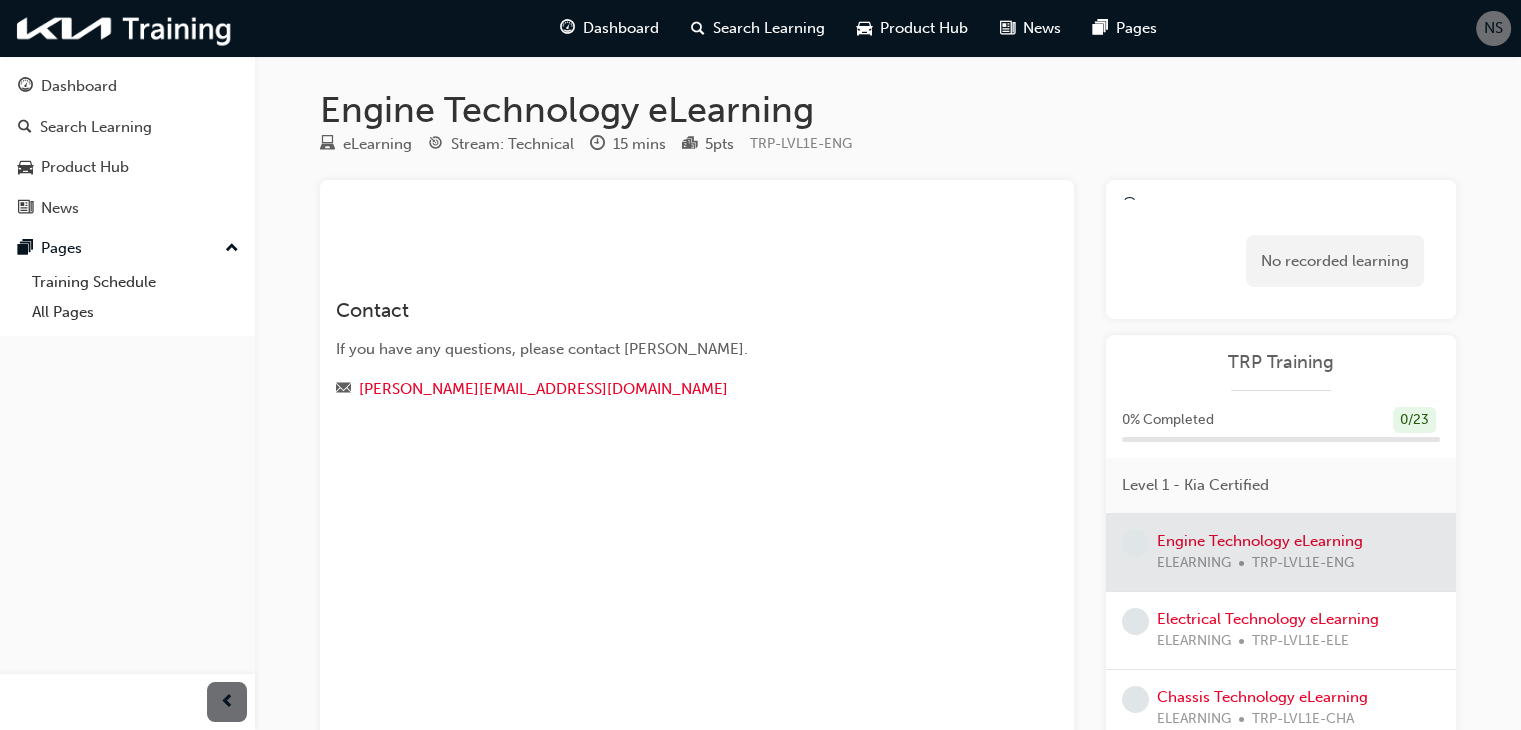 click on "No recorded learning" at bounding box center [1335, 261] 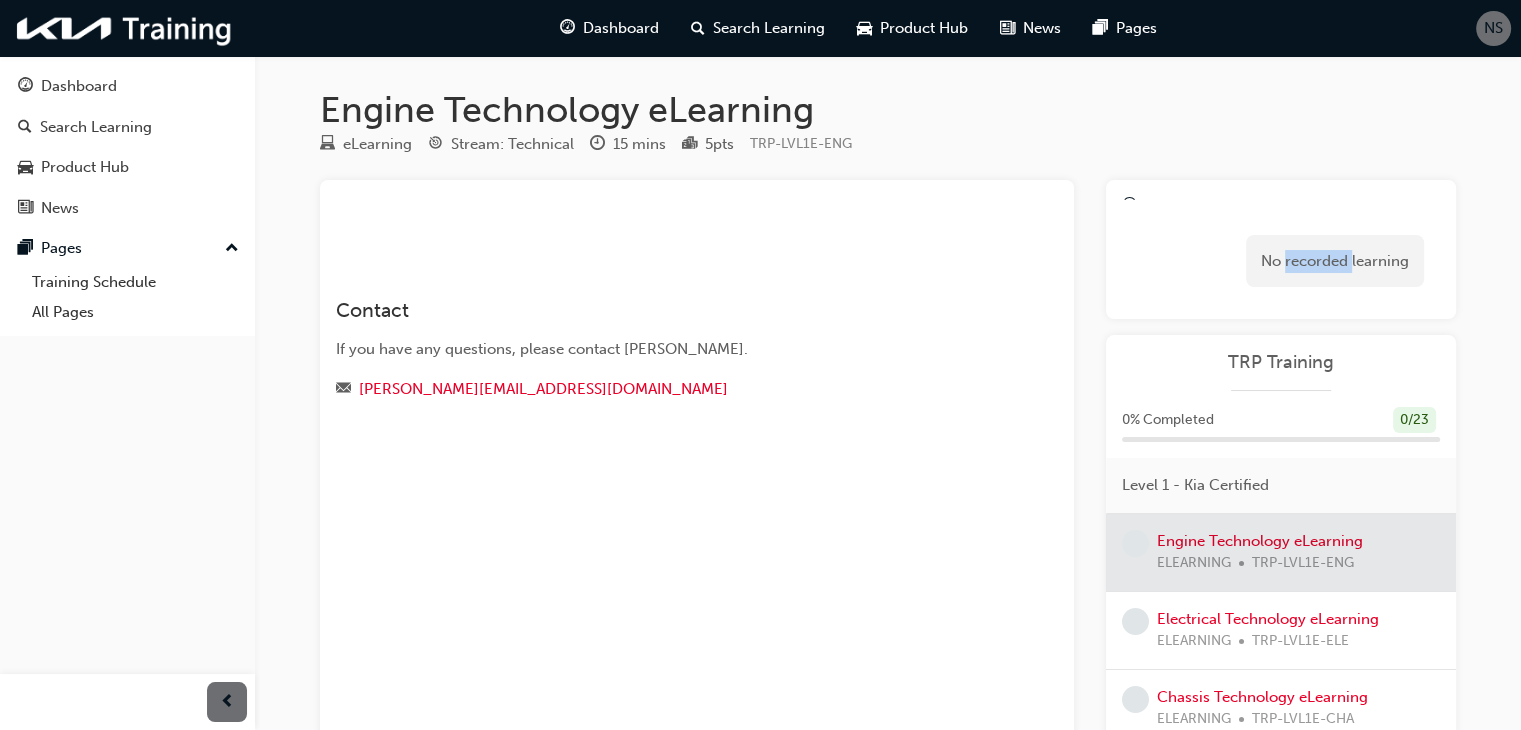 click on "No recorded learning" at bounding box center [1335, 261] 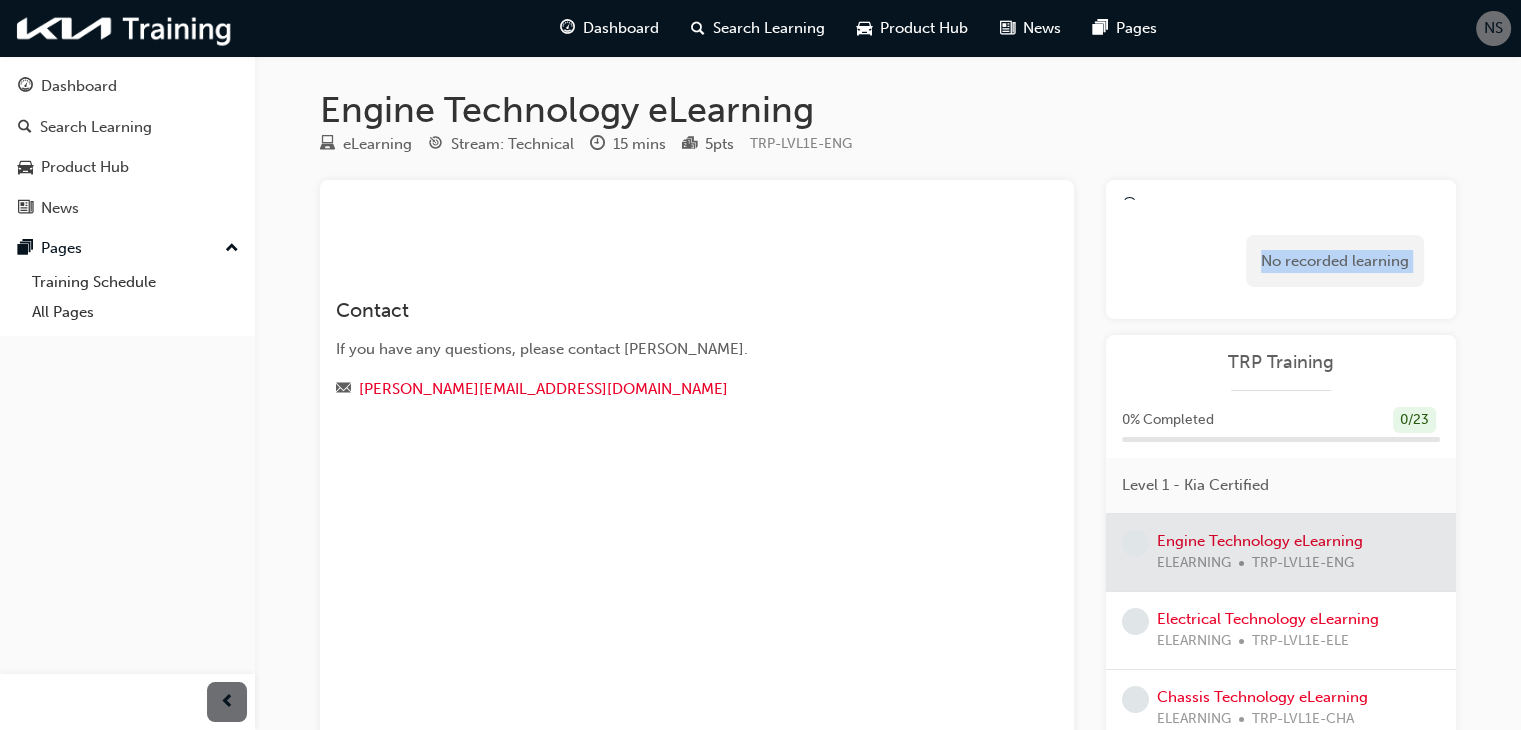 click on "No recorded learning" at bounding box center (1335, 261) 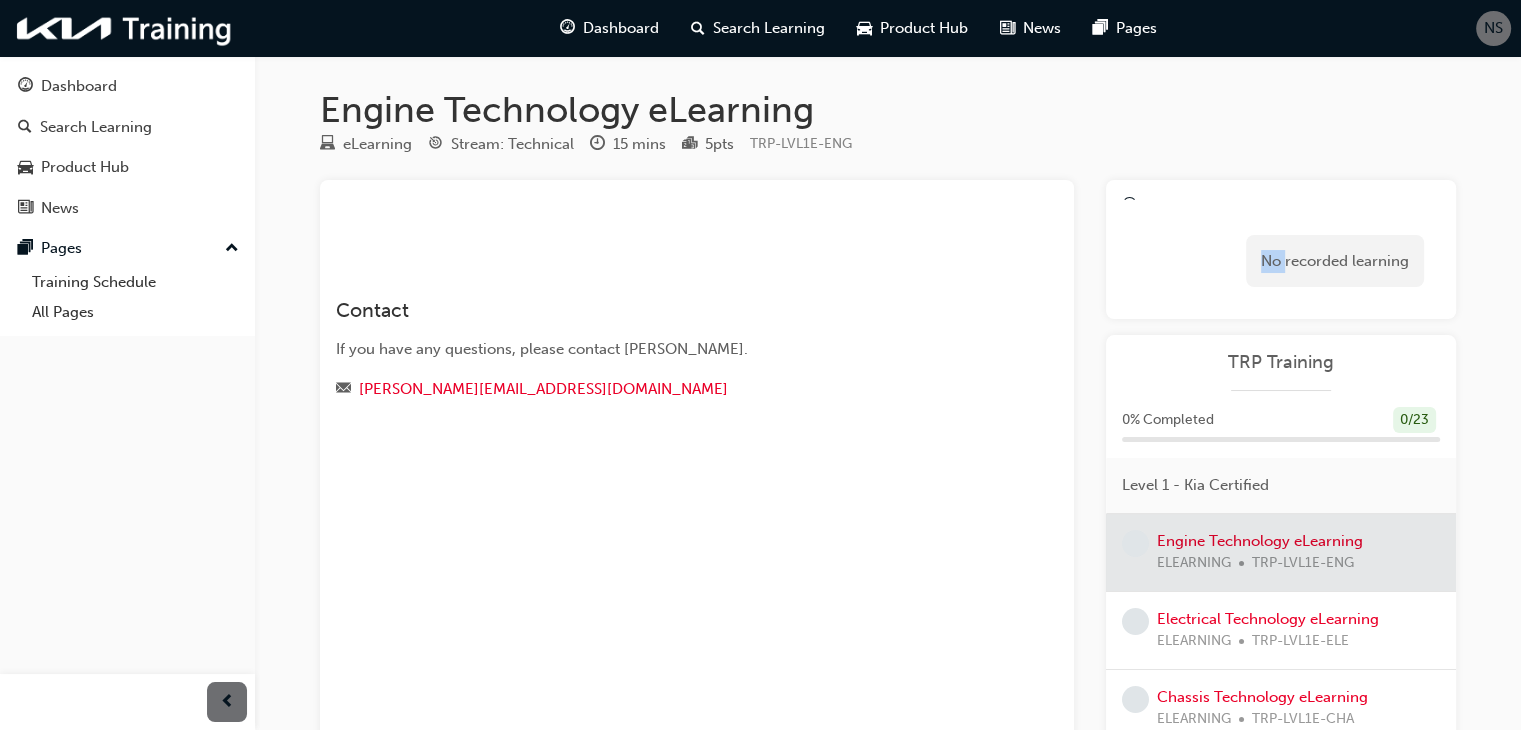 click on "No recorded learning" at bounding box center (1281, 261) 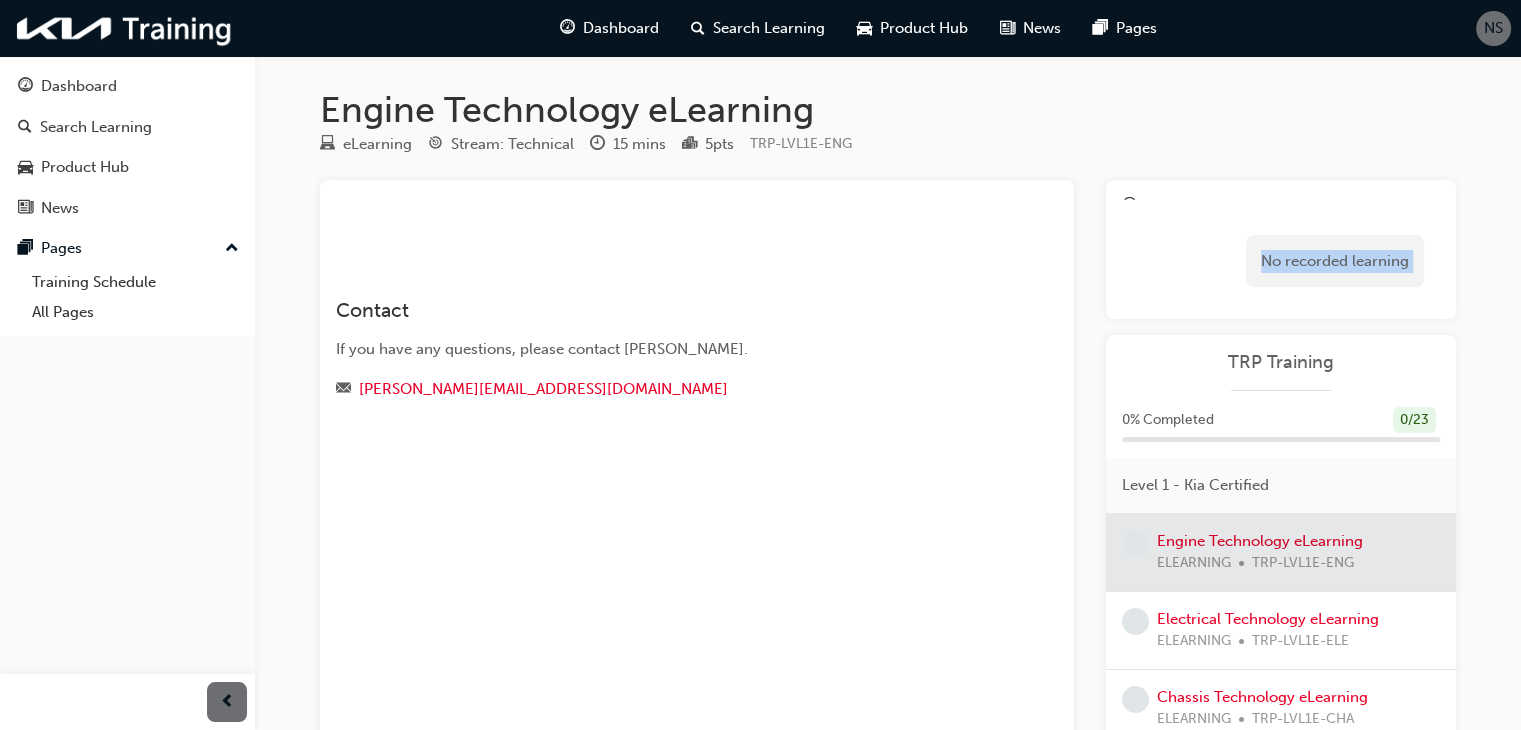 click on "No recorded learning" at bounding box center [1281, 261] 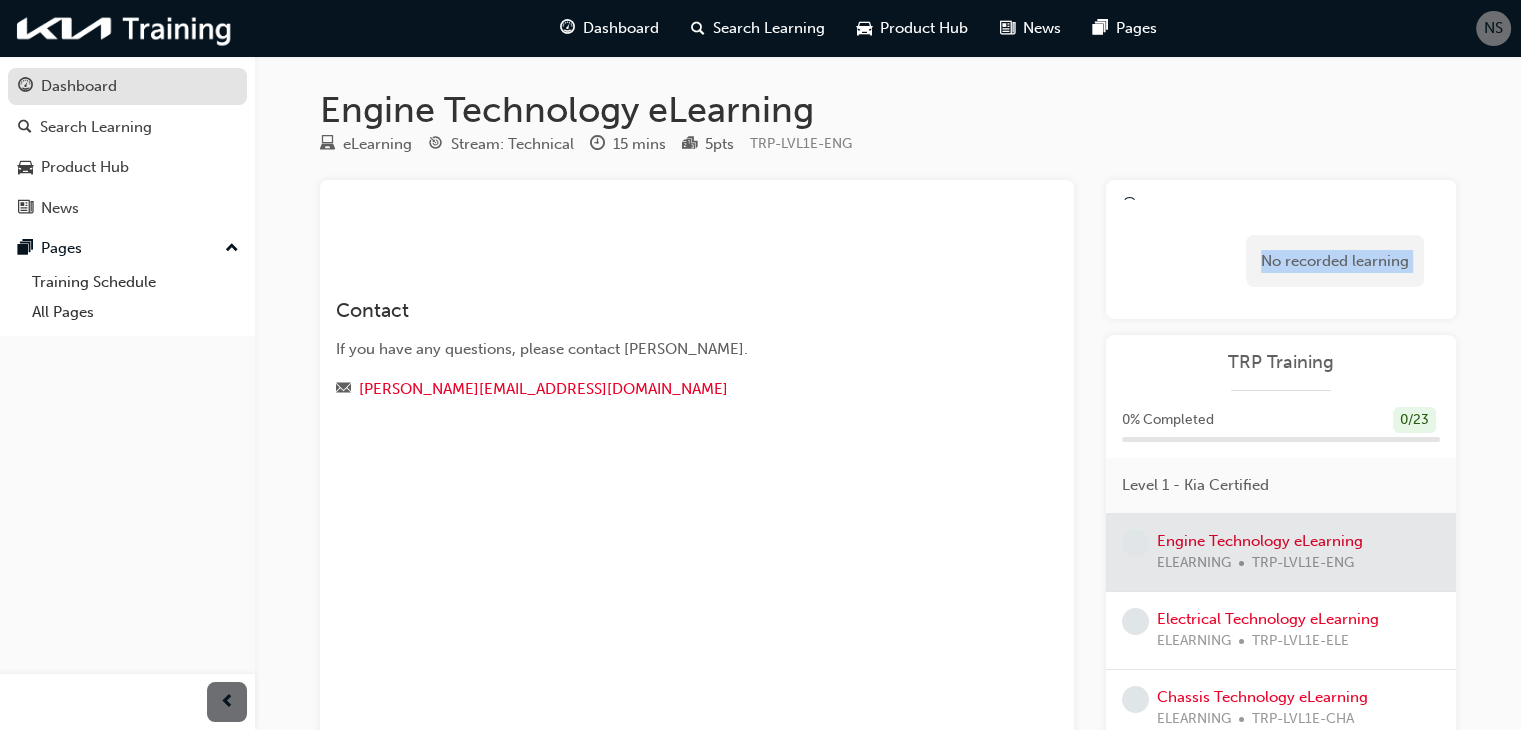 click on "Dashboard" at bounding box center (79, 86) 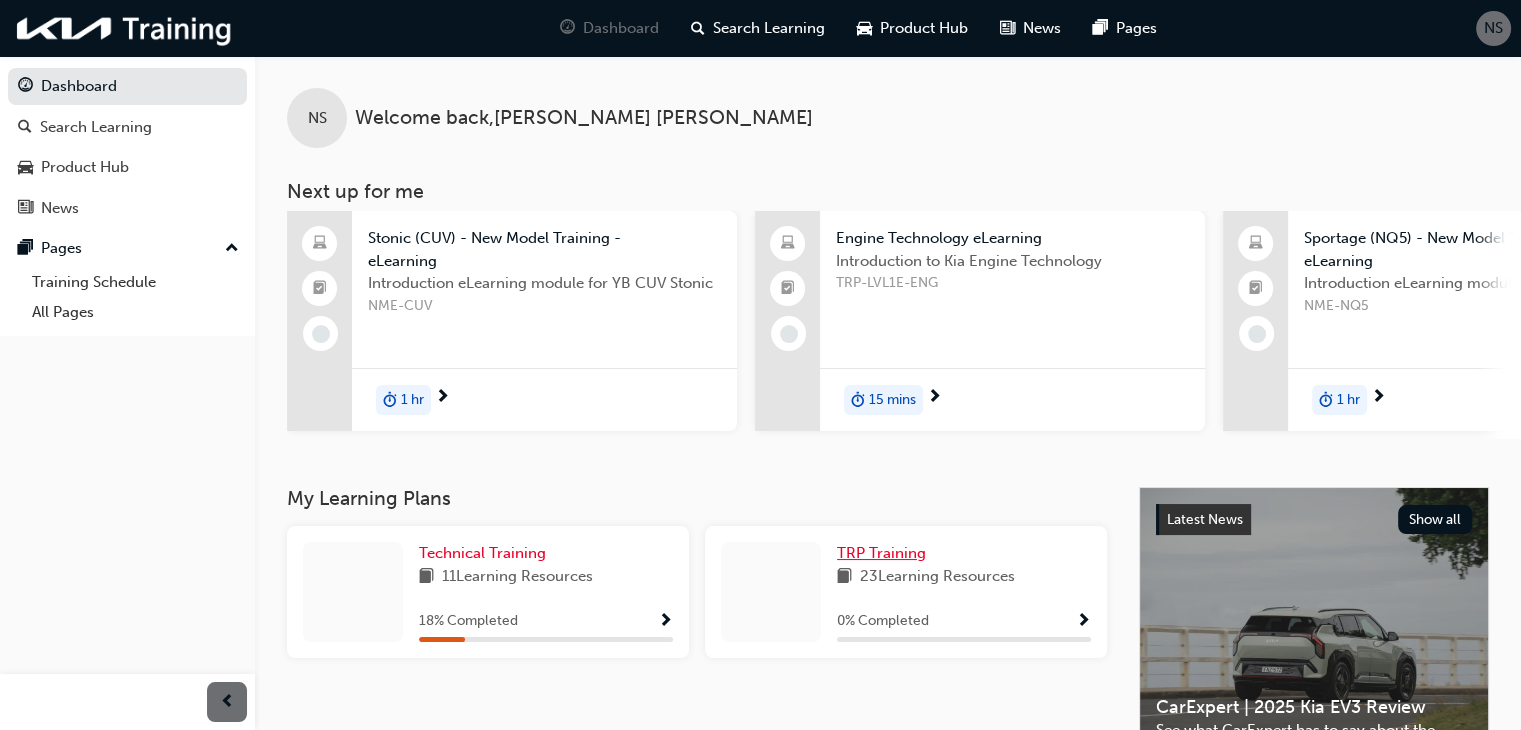 click on "TRP Training" at bounding box center [881, 553] 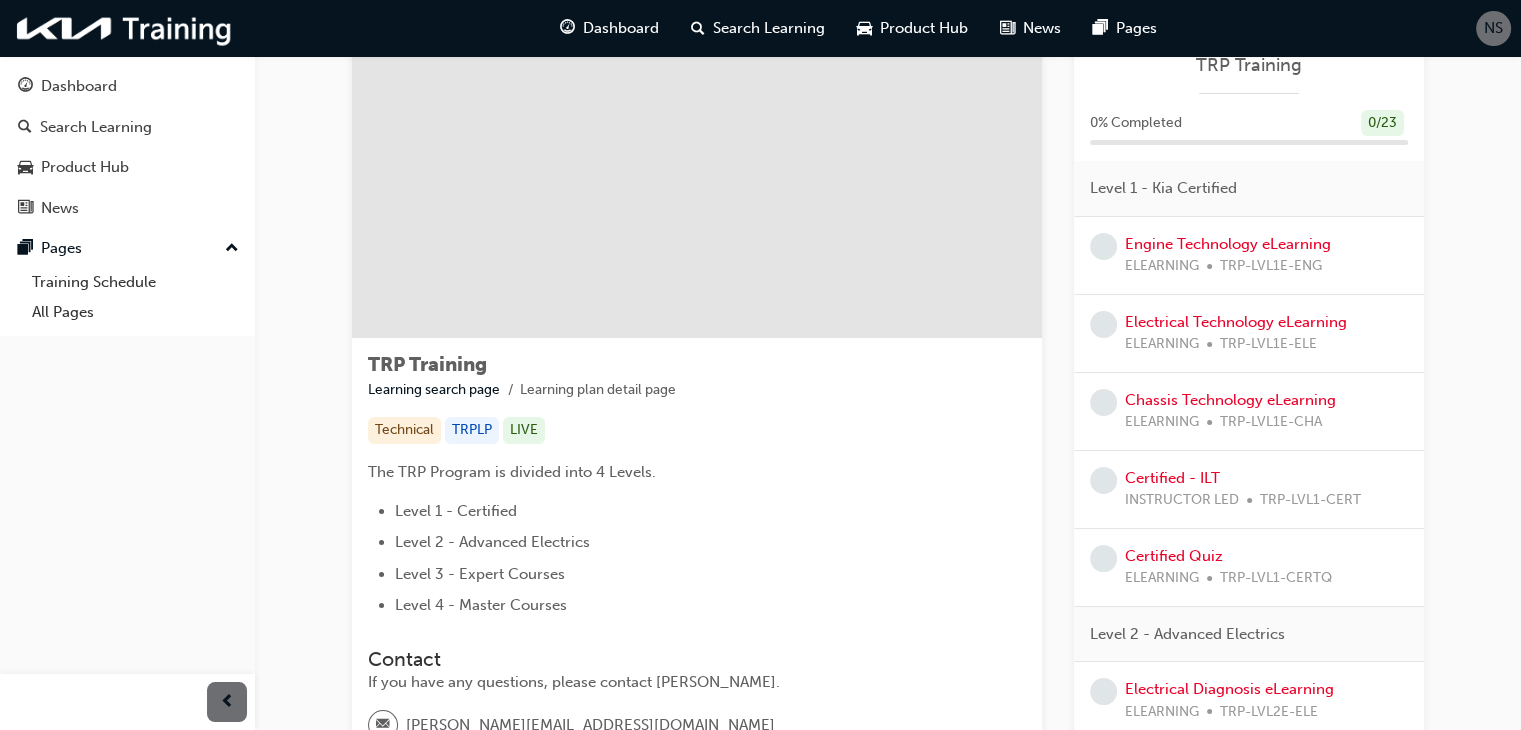scroll, scrollTop: 0, scrollLeft: 0, axis: both 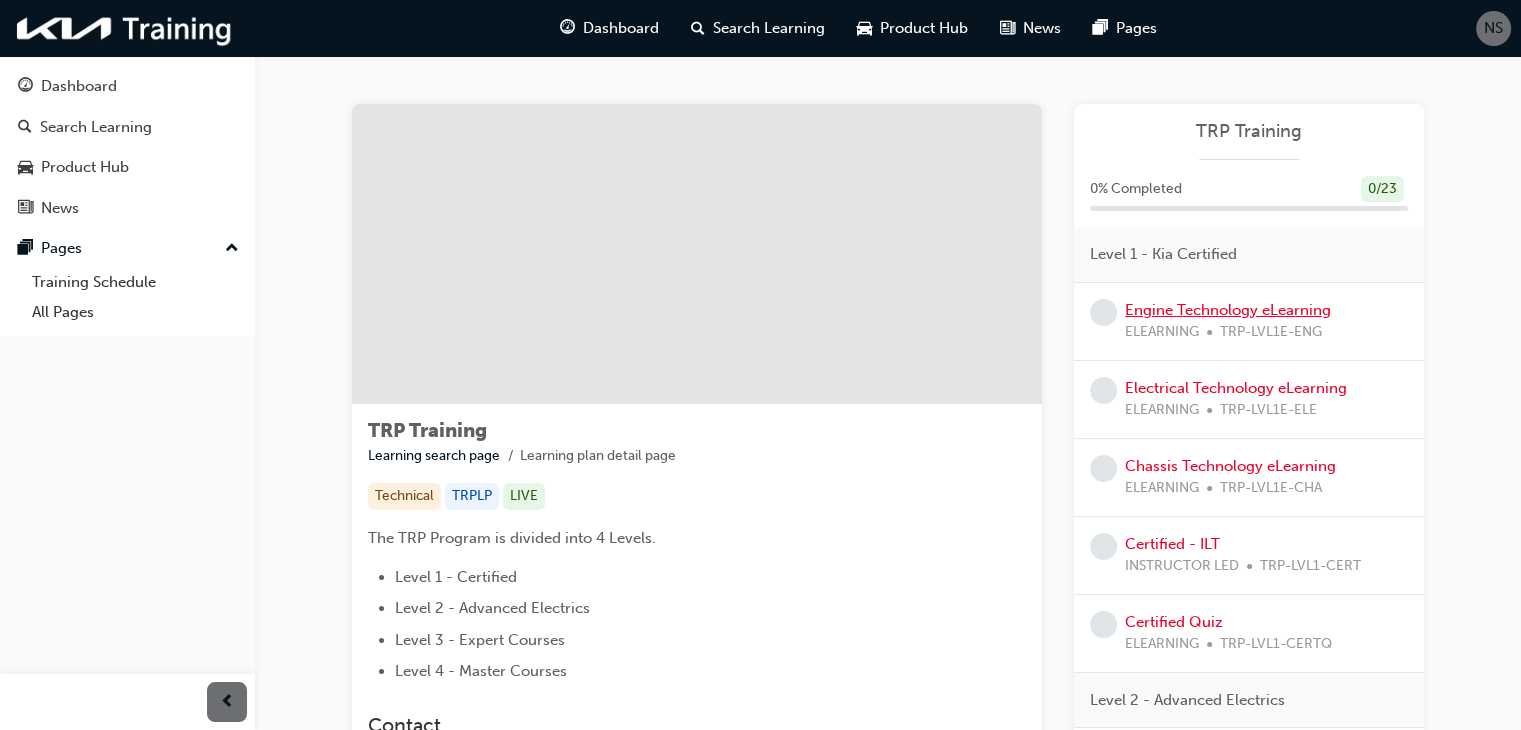 click on "Engine Technology eLearning" at bounding box center (1228, 310) 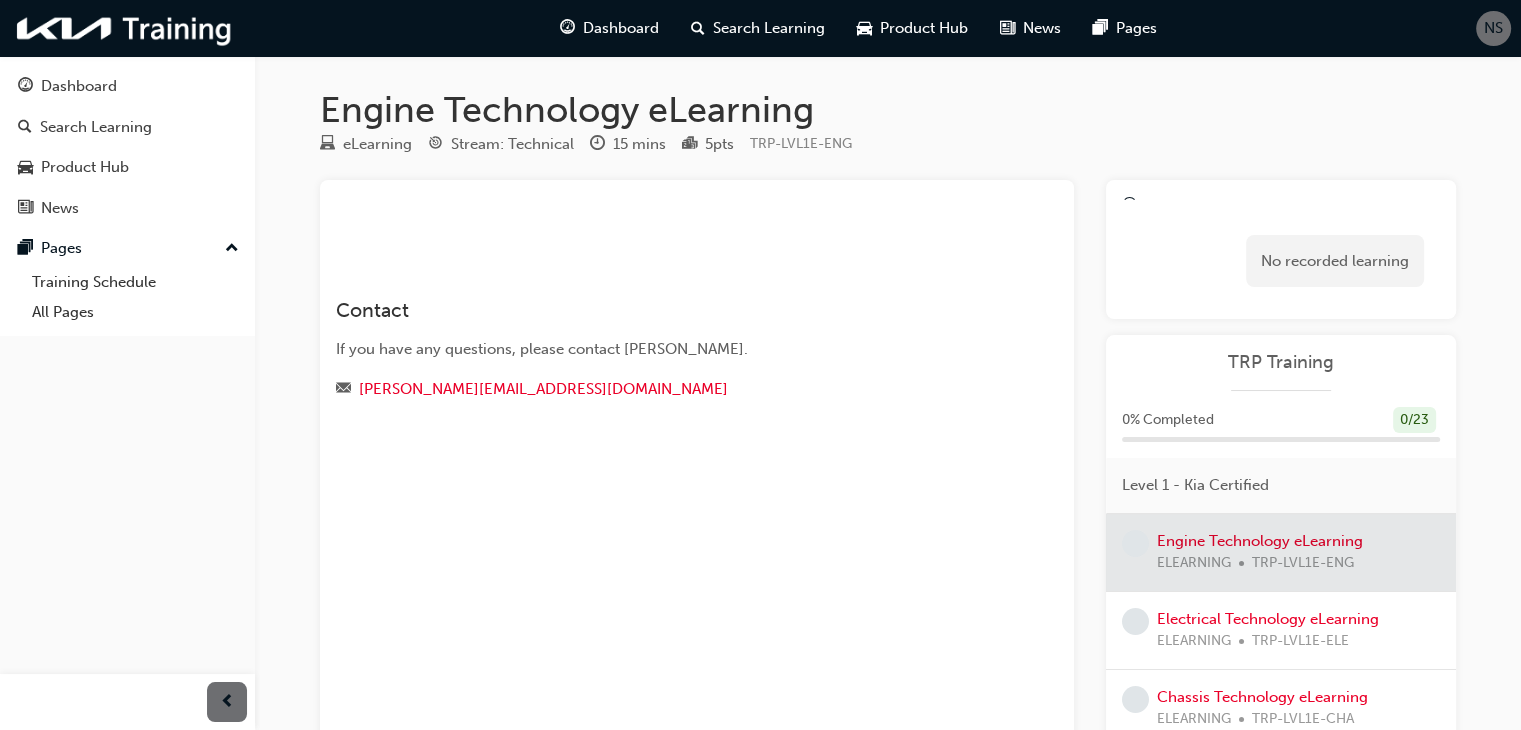 click on "TRP Training" at bounding box center [1281, 362] 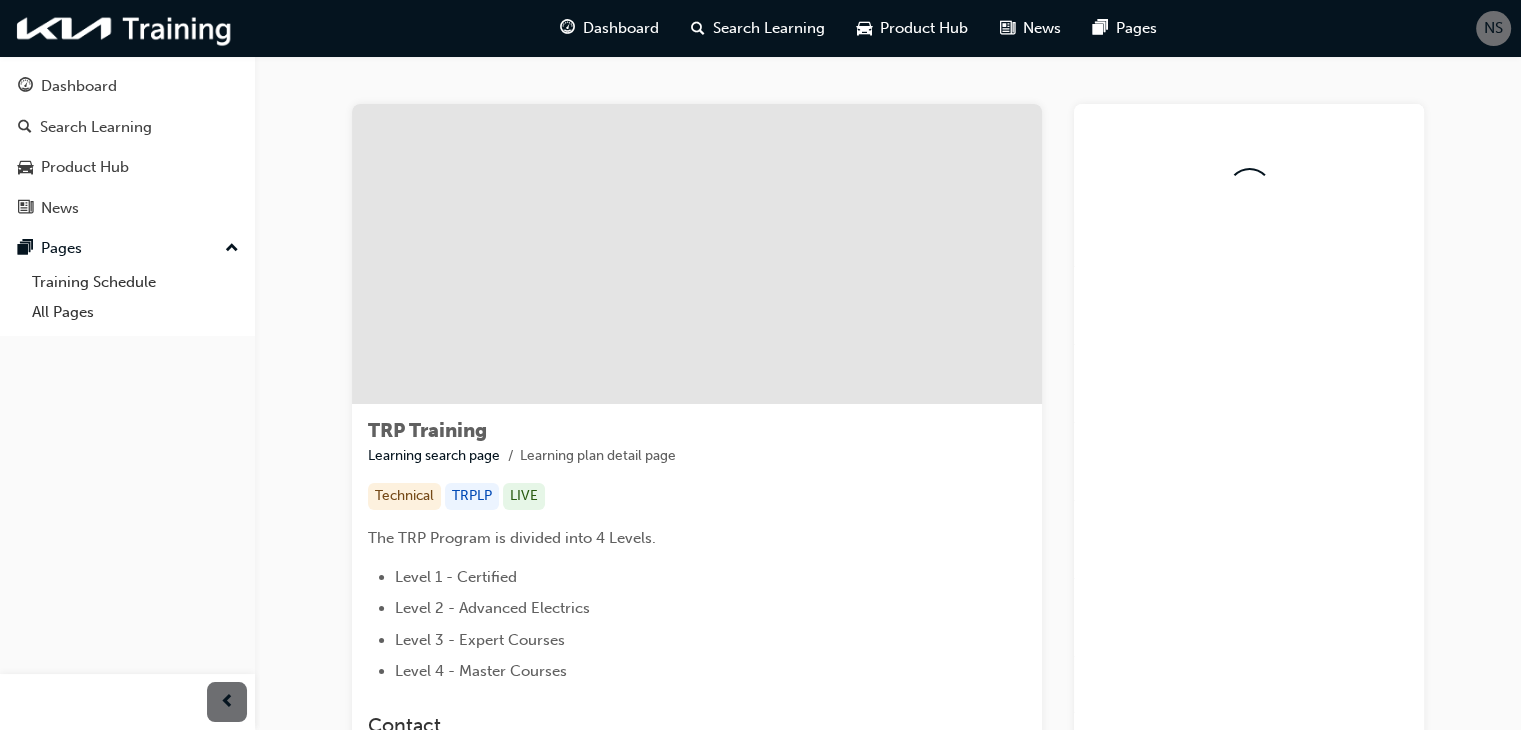 click at bounding box center (1249, 1166) 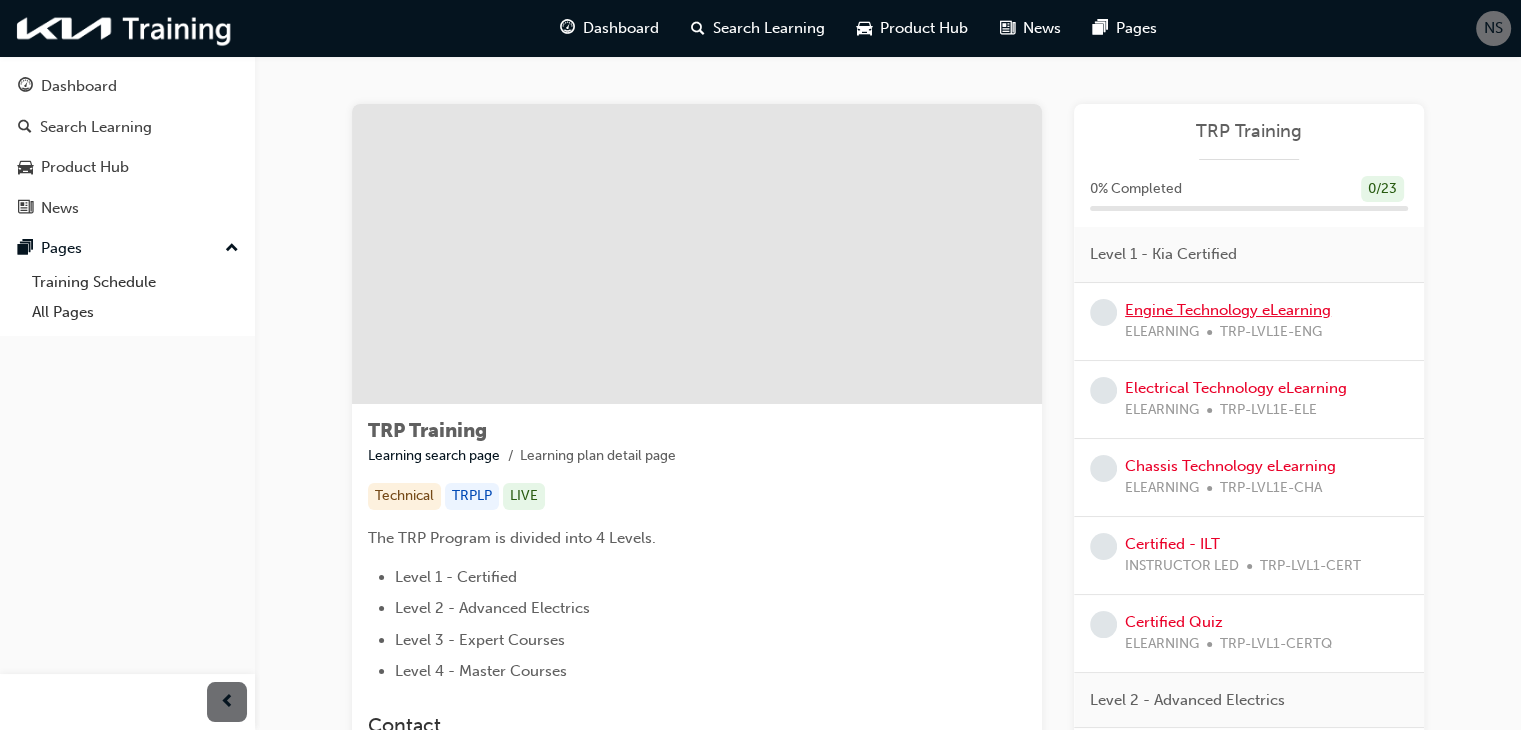 click on "Engine Technology eLearning" at bounding box center (1228, 310) 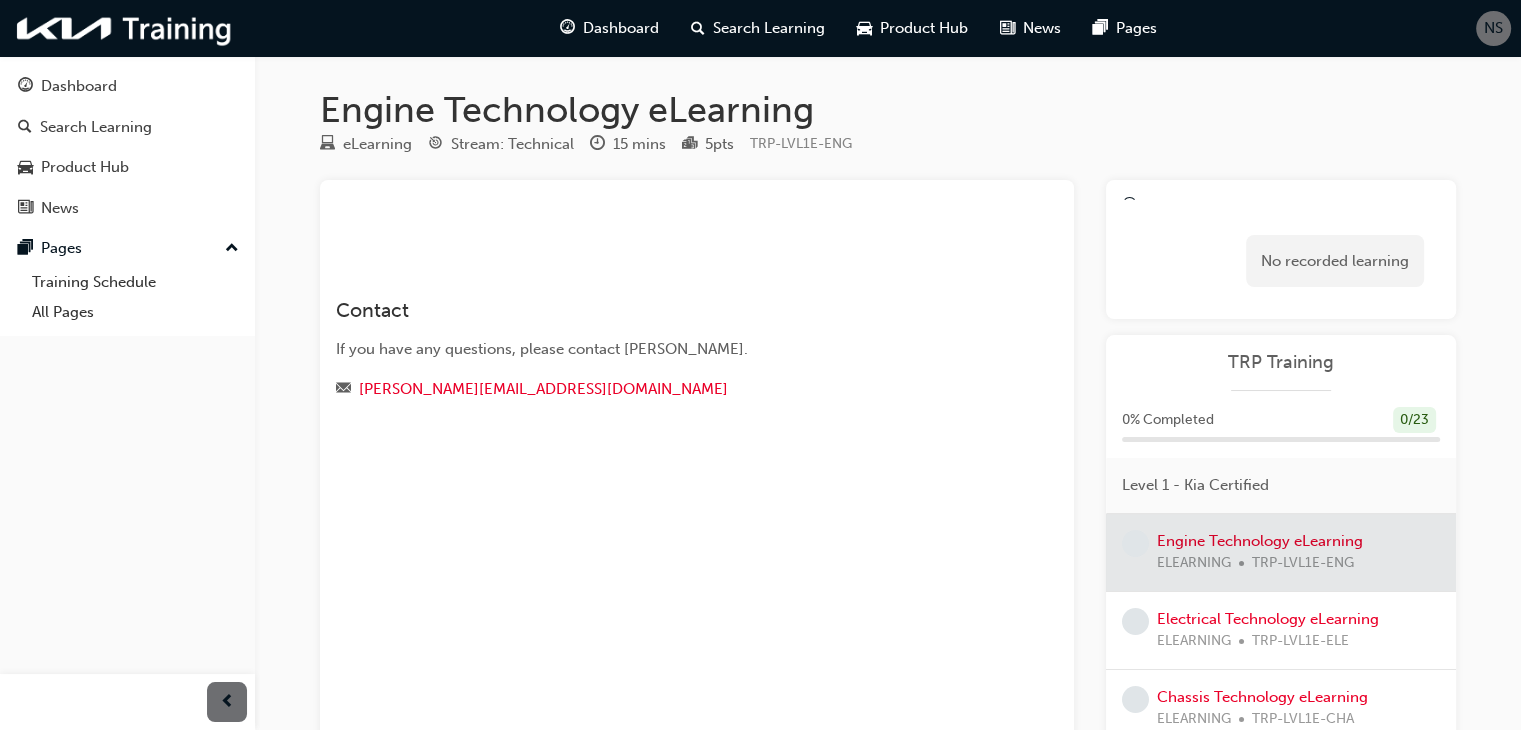click at bounding box center [1281, 552] 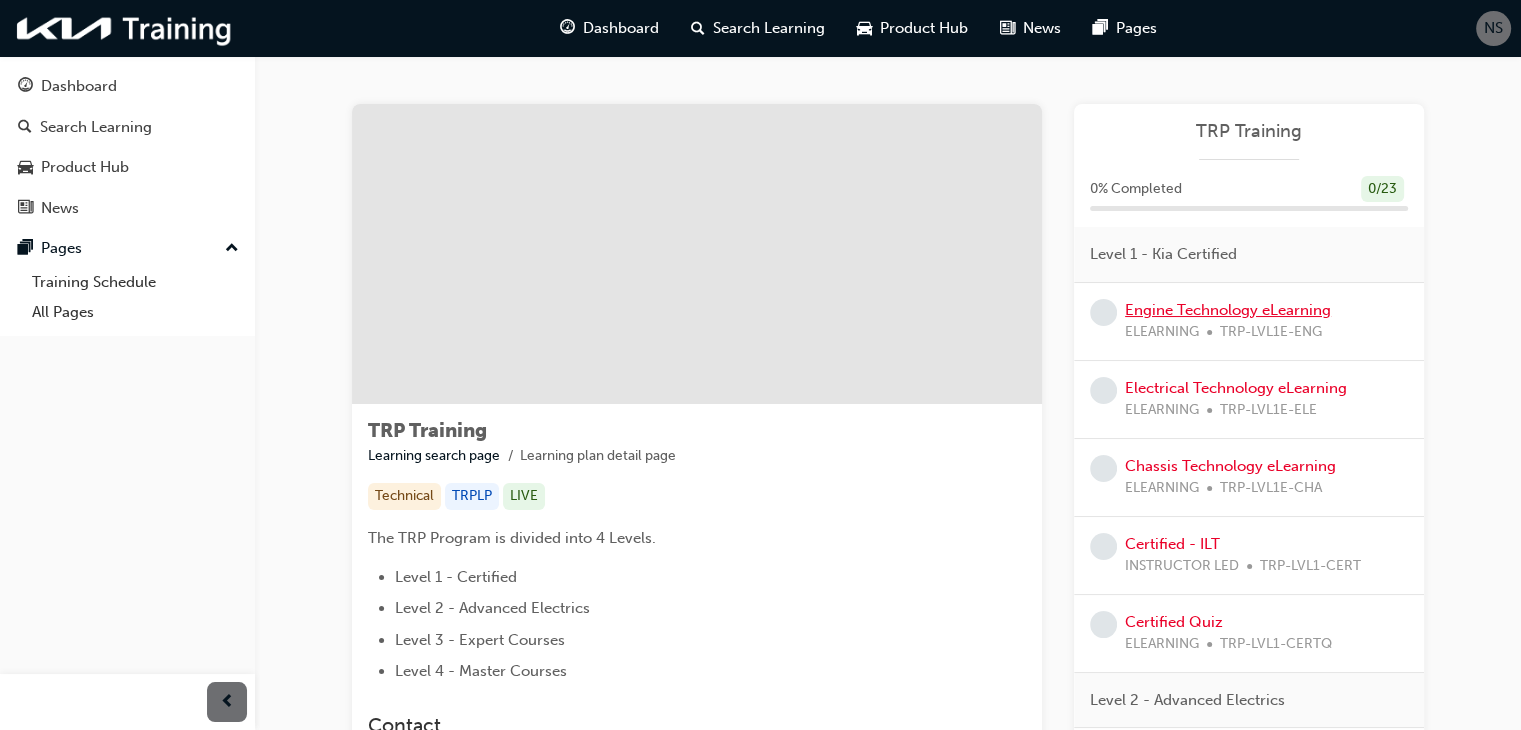 click on "Engine Technology eLearning" at bounding box center (1228, 310) 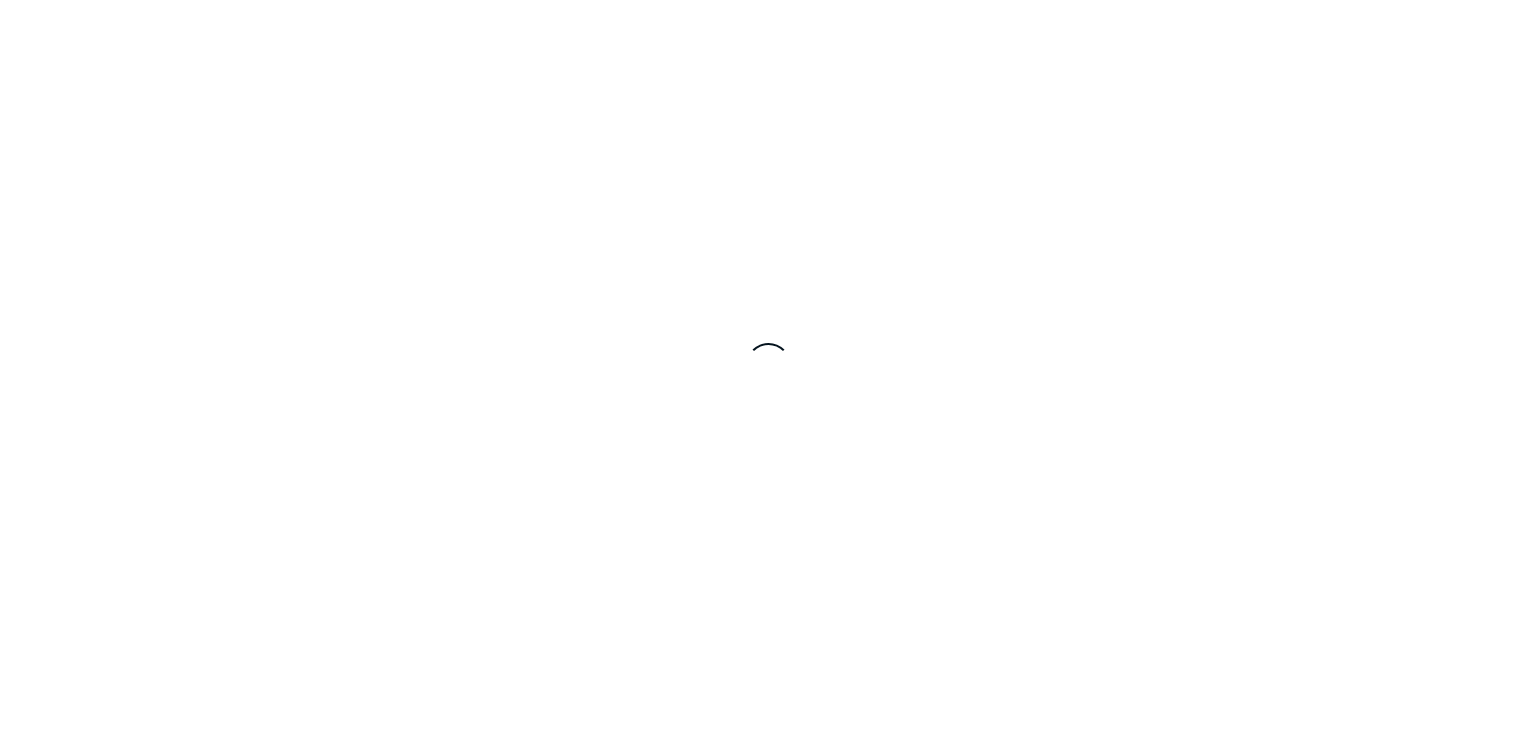 scroll, scrollTop: 0, scrollLeft: 0, axis: both 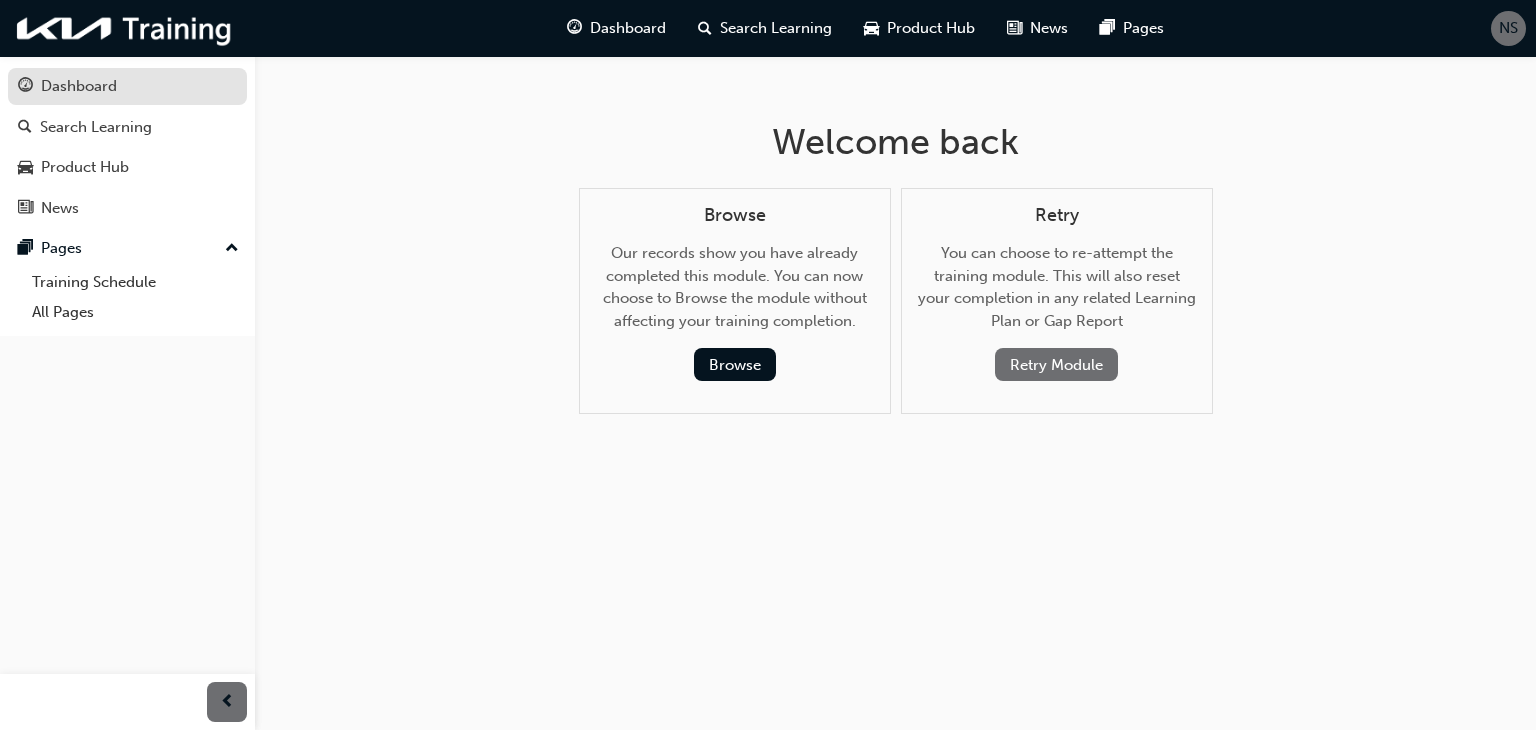 click on "Dashboard" at bounding box center (79, 86) 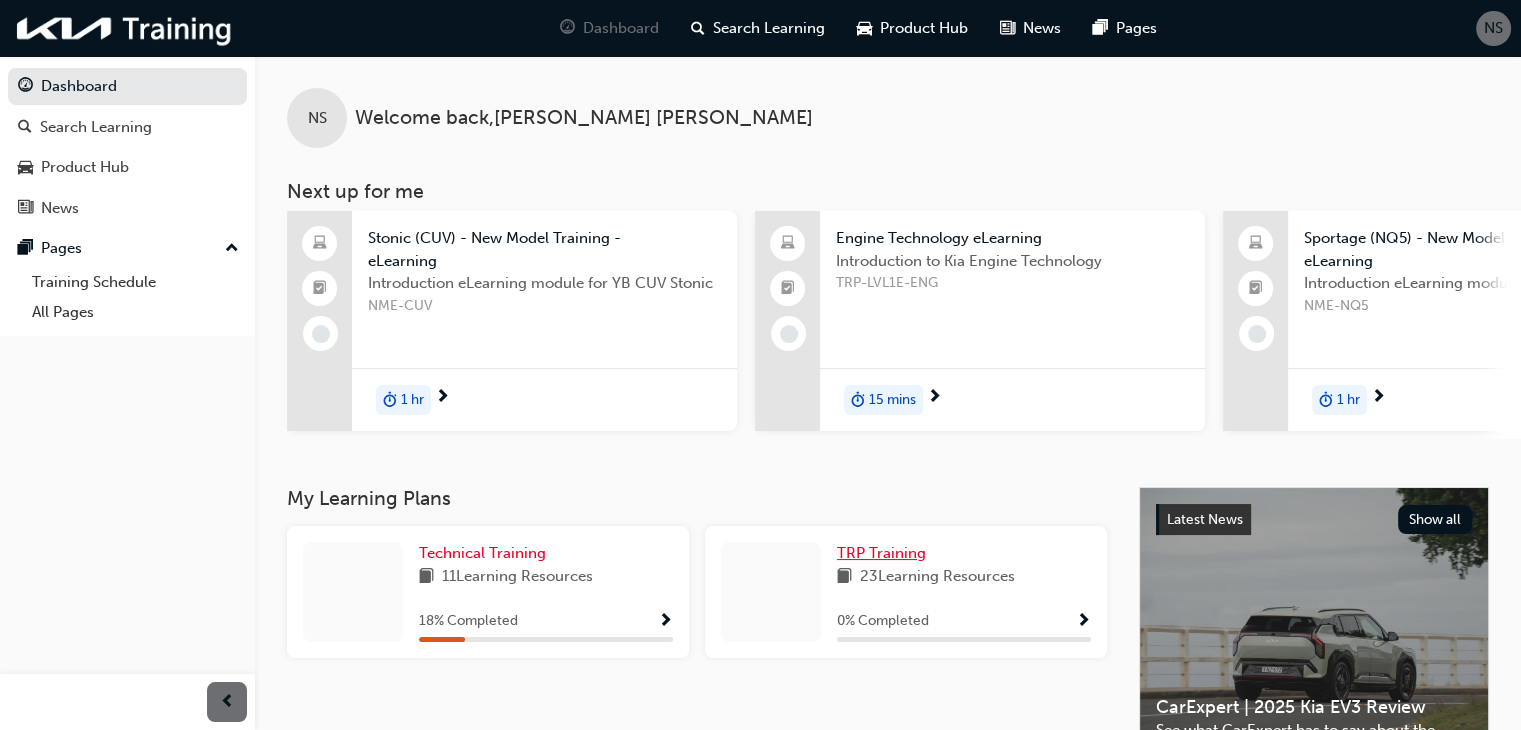 click on "TRP Training" at bounding box center (881, 553) 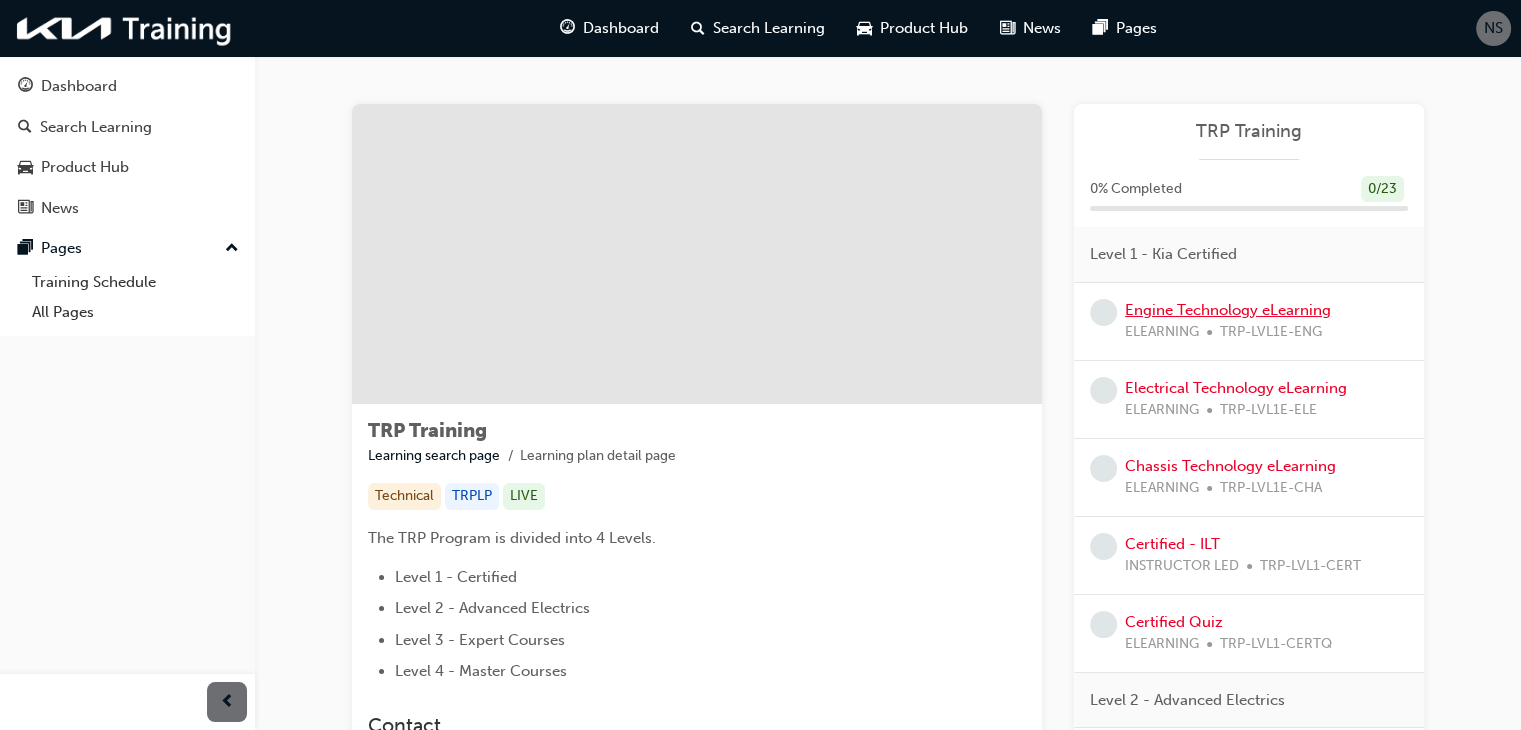 click on "Engine Technology eLearning" at bounding box center (1228, 310) 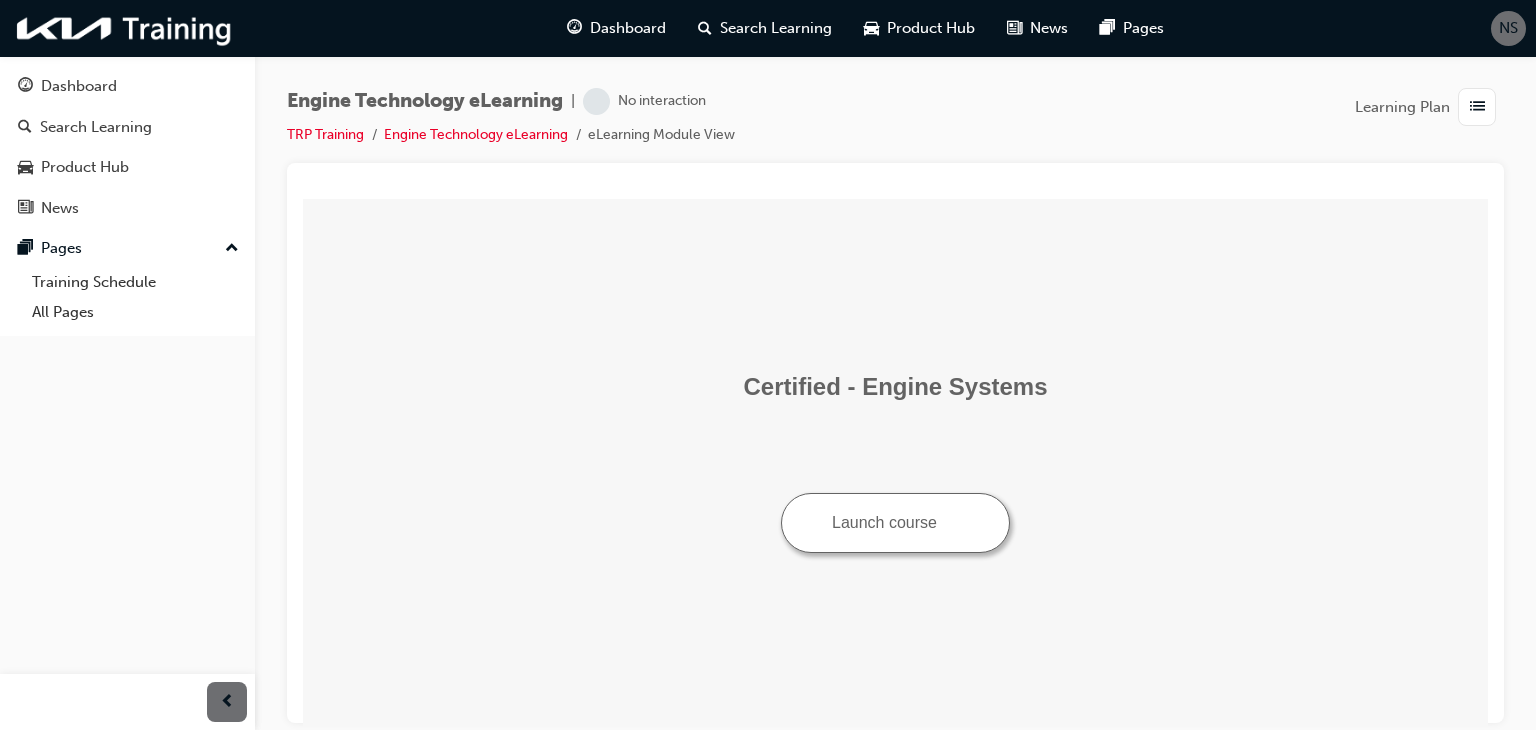 scroll, scrollTop: 0, scrollLeft: 0, axis: both 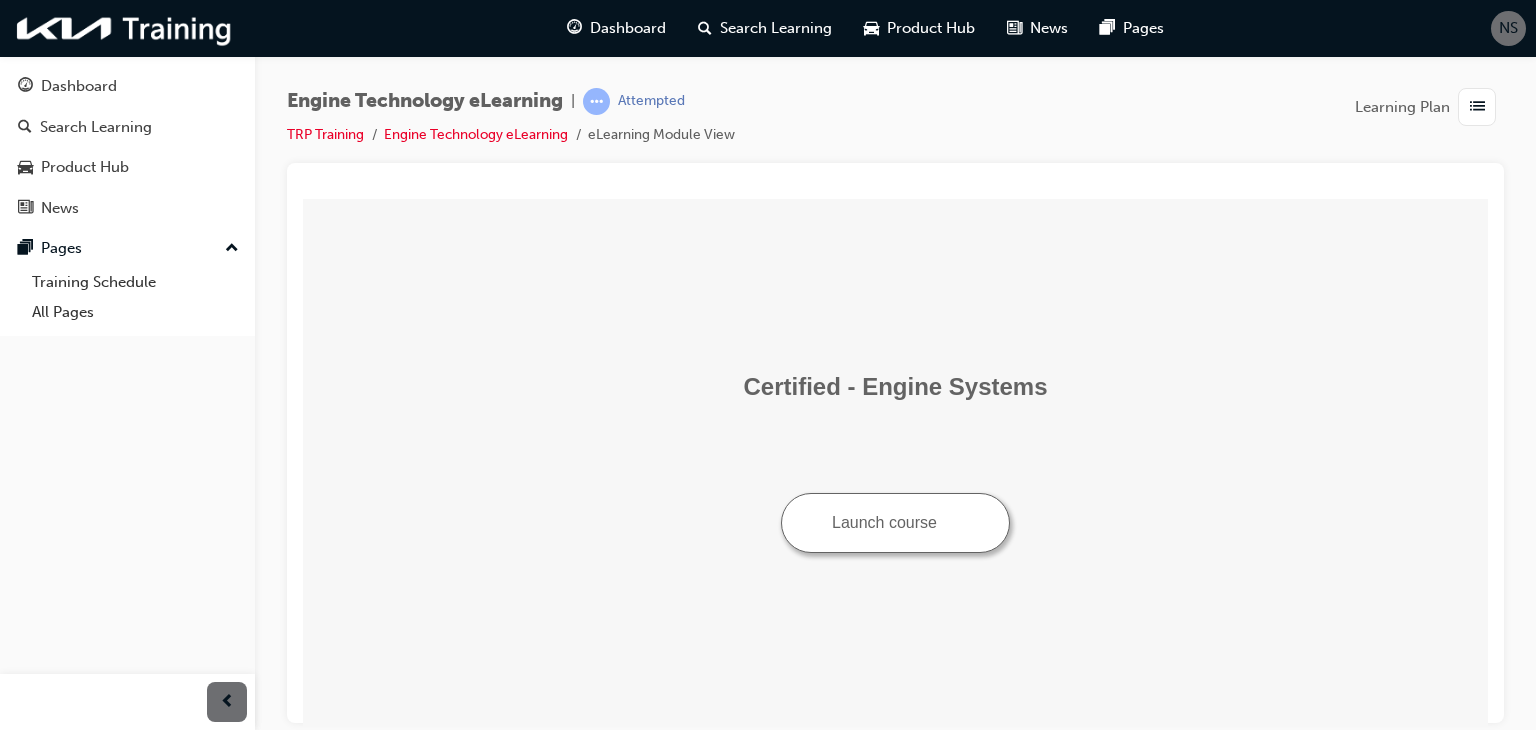 click on "Launch course" at bounding box center (895, 522) 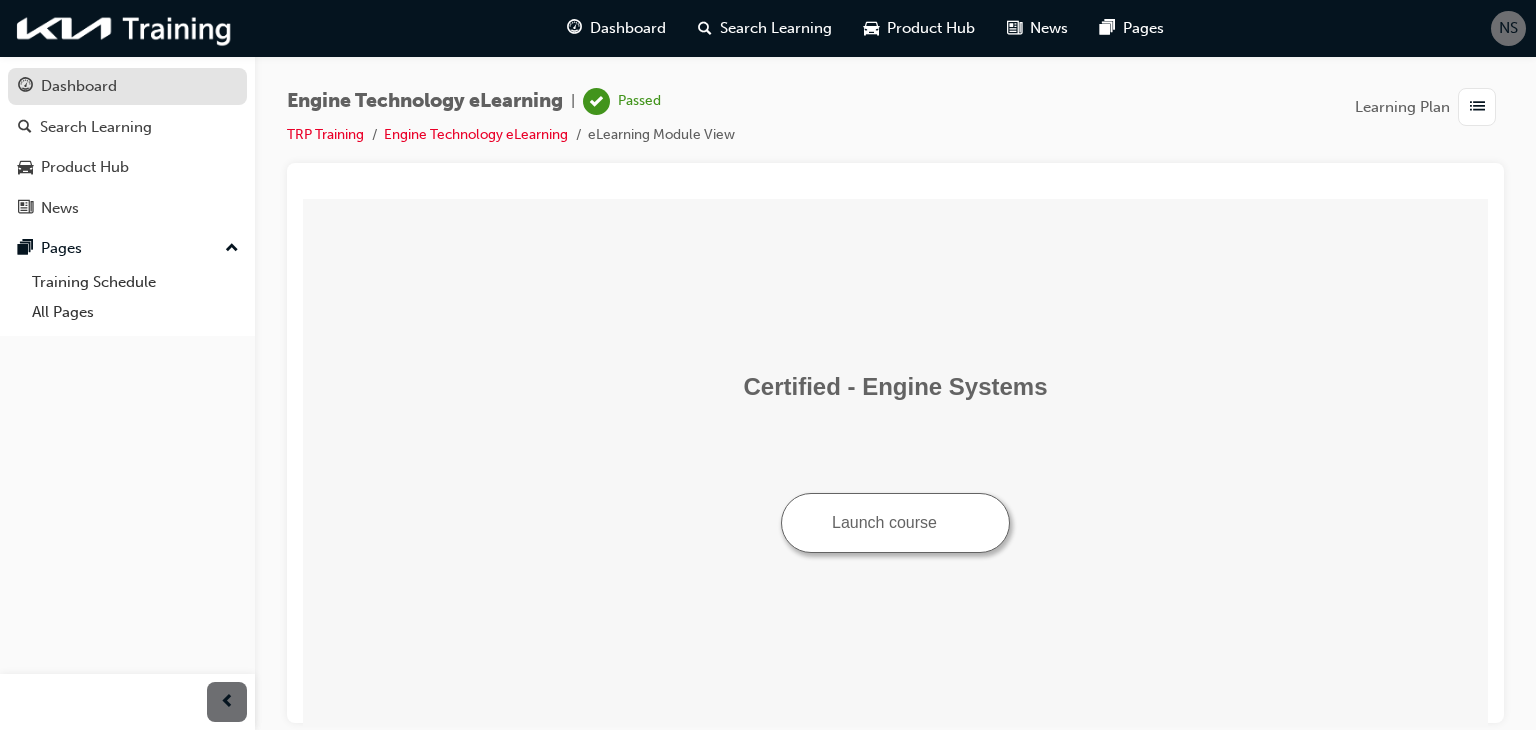 click on "Dashboard" at bounding box center (79, 86) 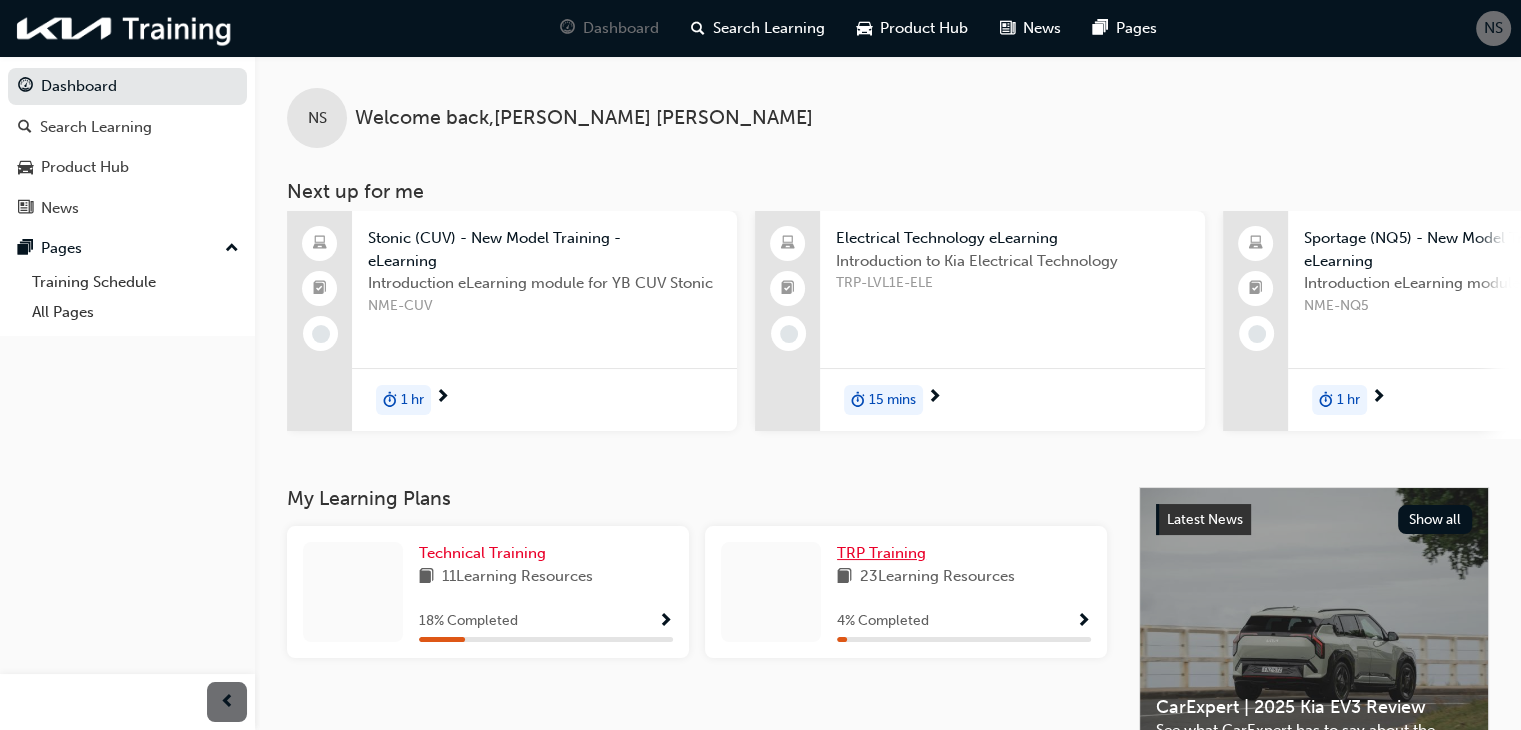 click on "TRP Training" at bounding box center [881, 553] 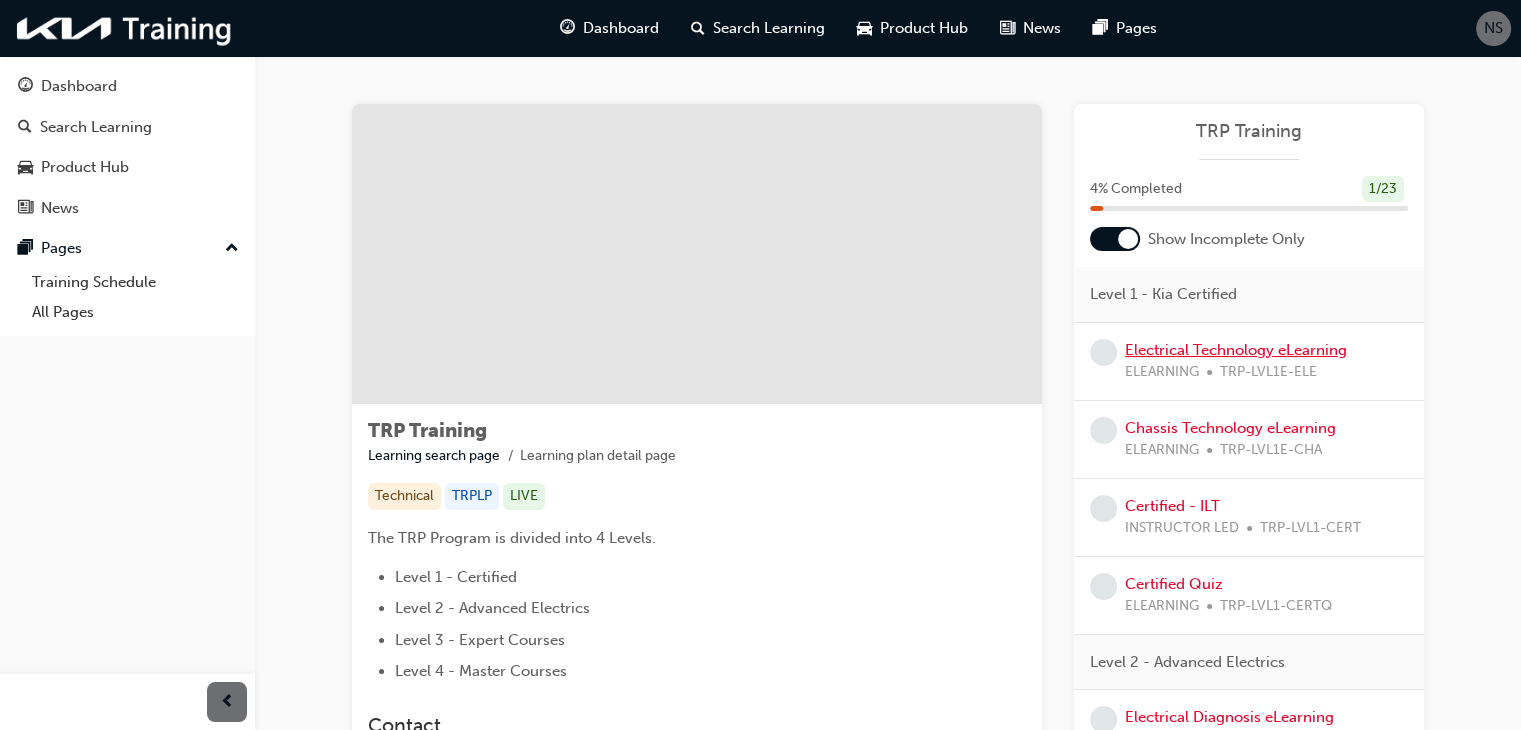 click on "Electrical Technology eLearning" at bounding box center (1236, 350) 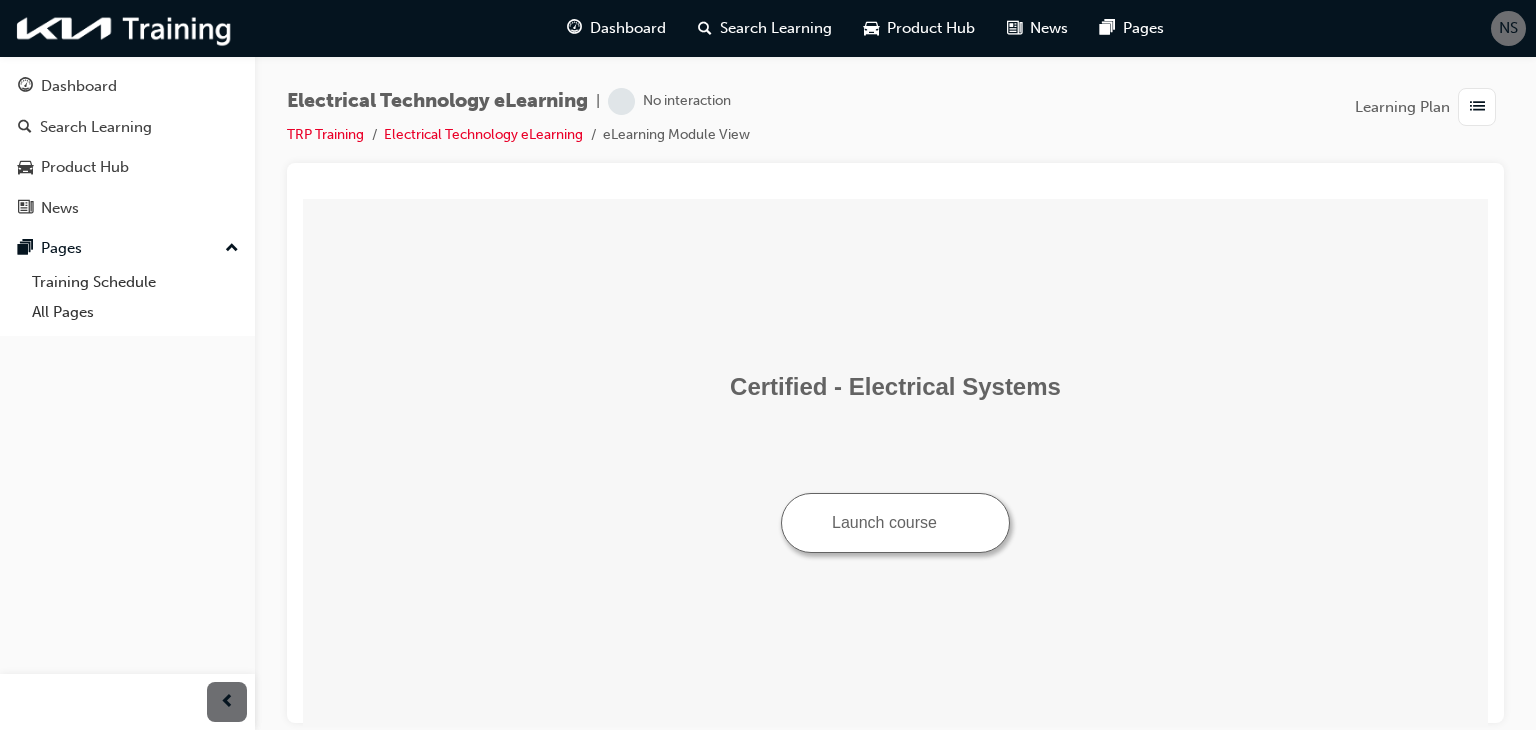 scroll, scrollTop: 0, scrollLeft: 0, axis: both 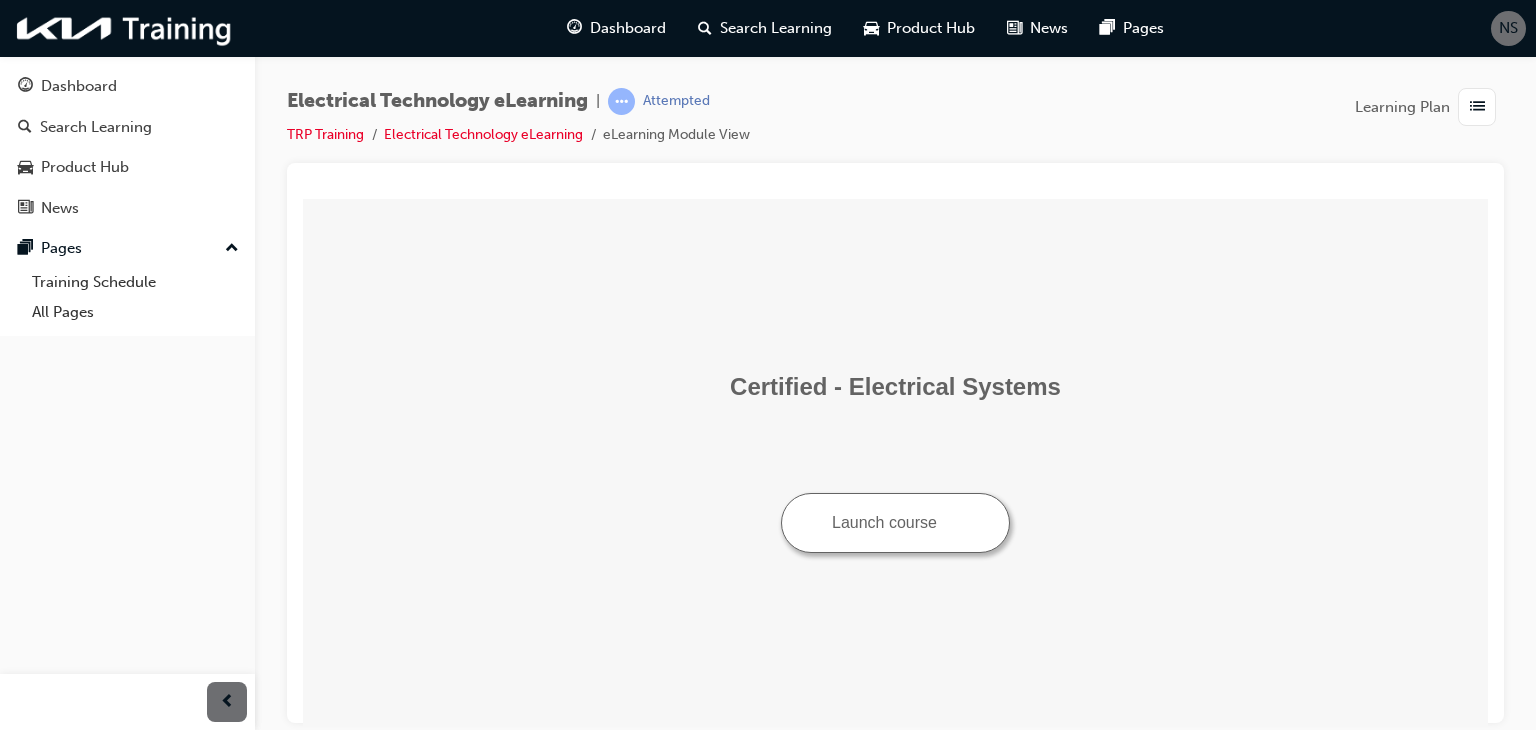 click on "Launch course" at bounding box center [895, 522] 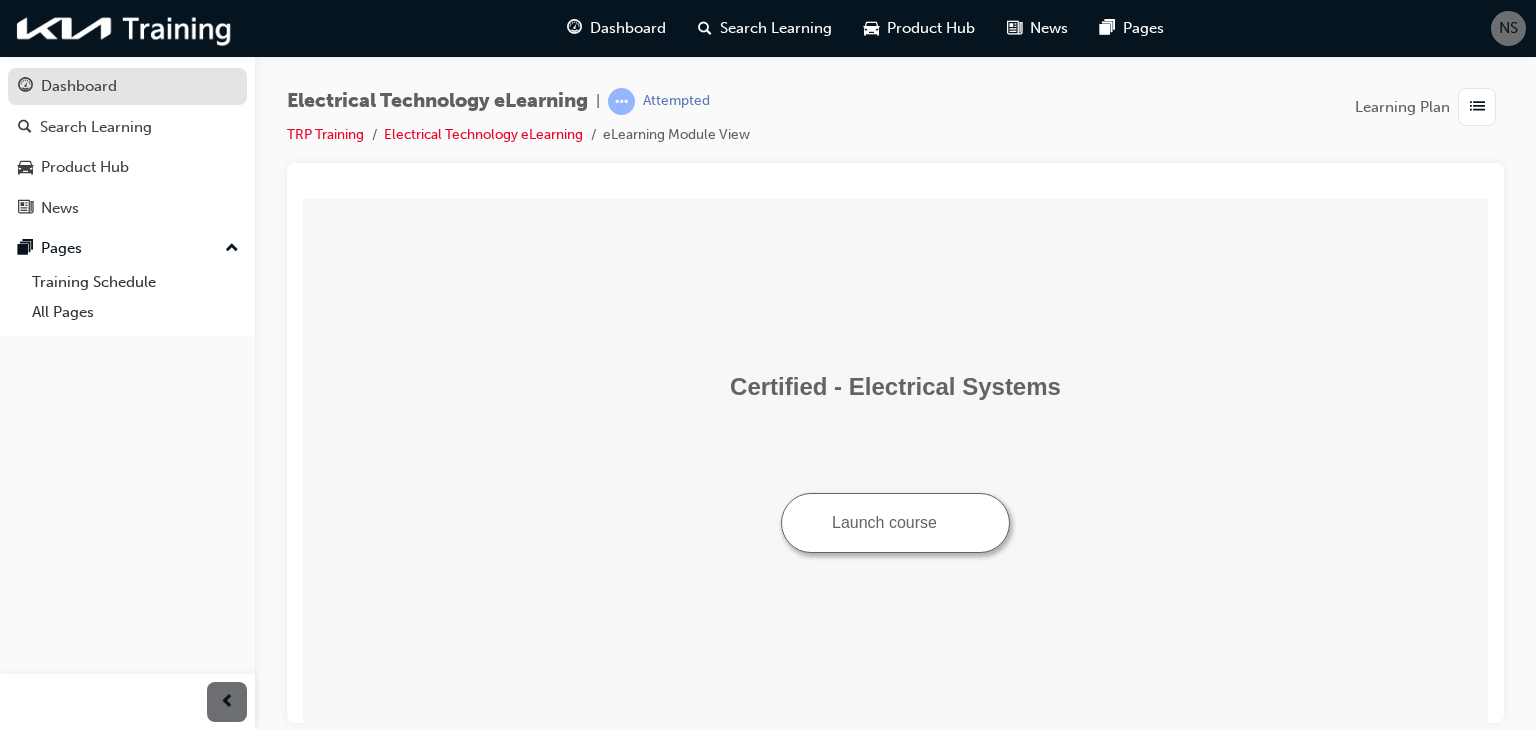 click on "Dashboard" at bounding box center (79, 86) 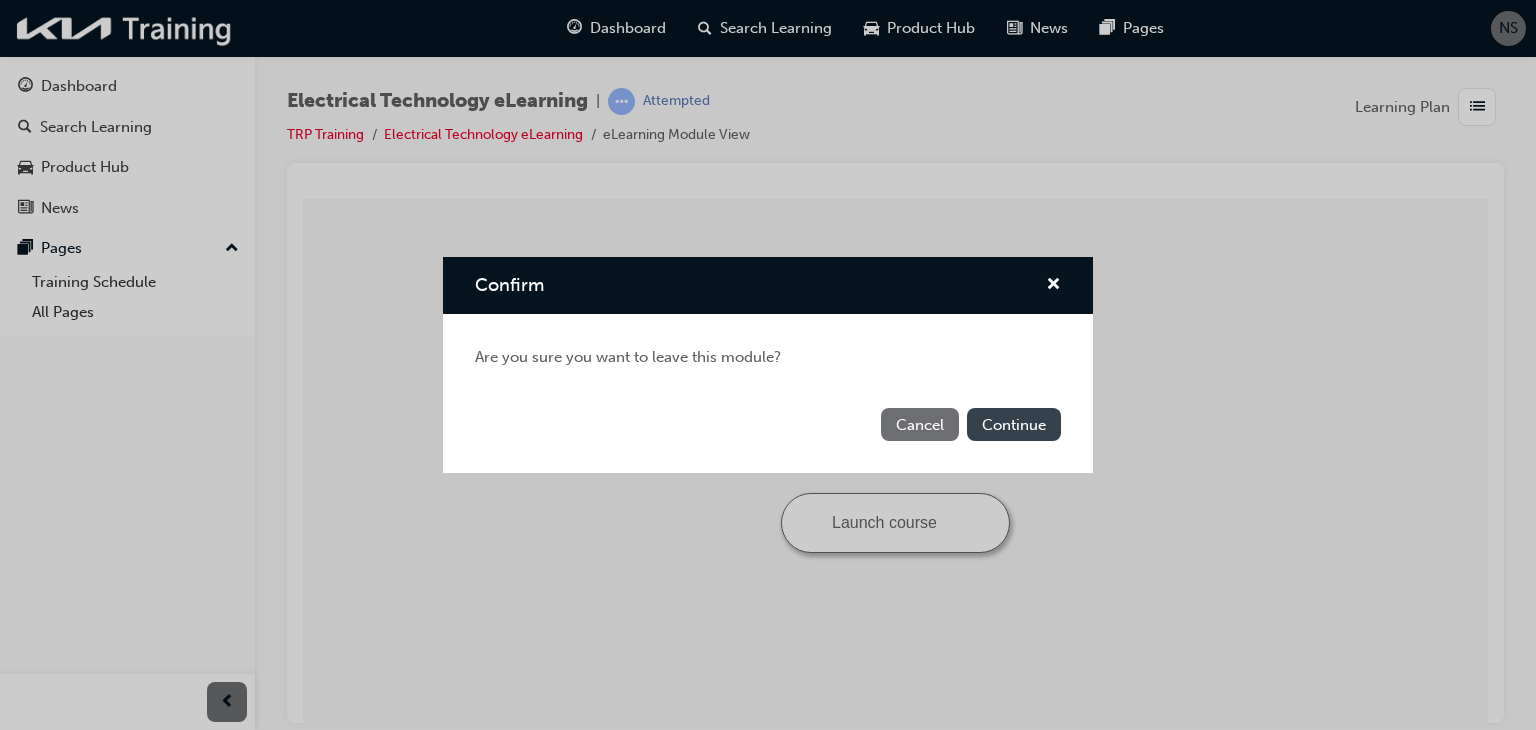click on "Continue" at bounding box center [1014, 424] 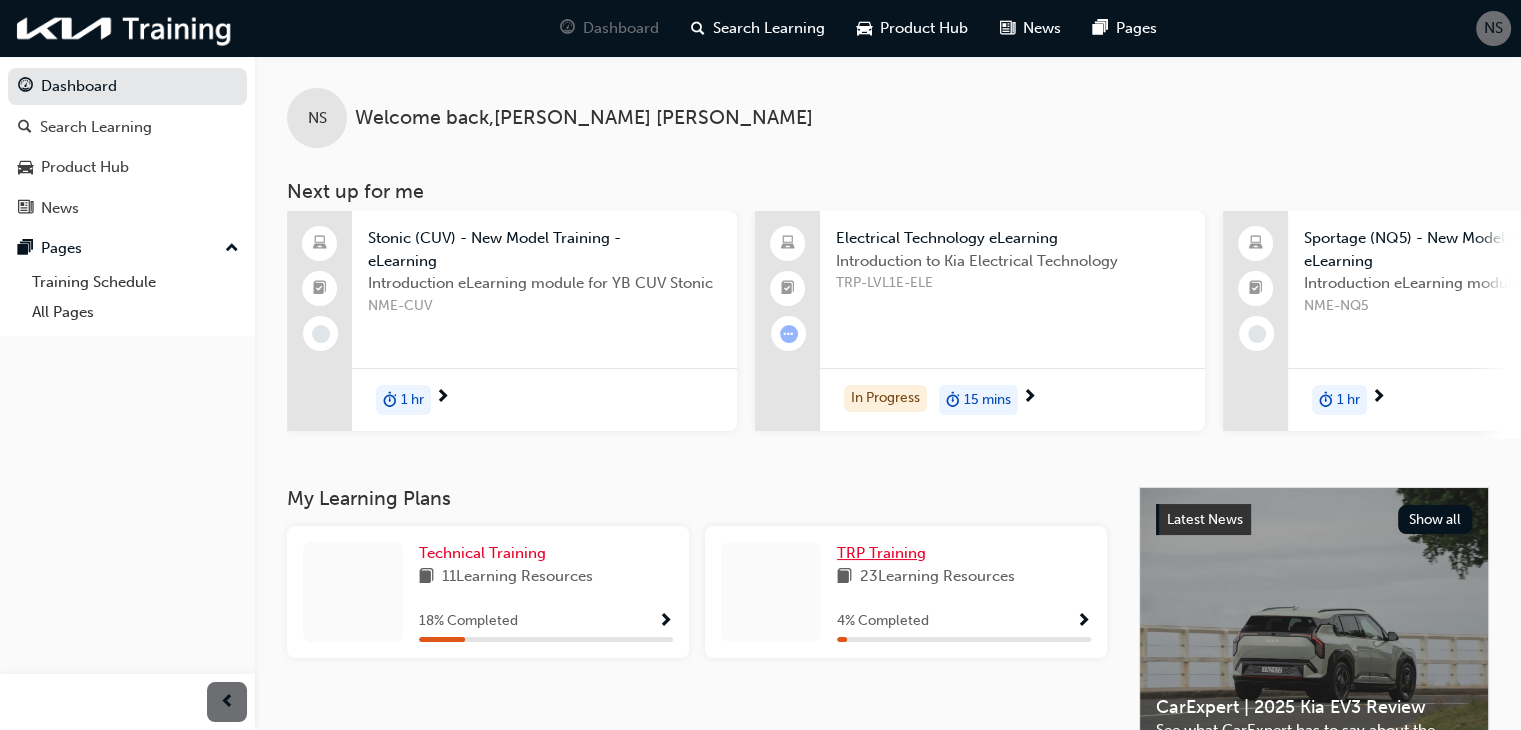 click on "TRP Training" at bounding box center (881, 553) 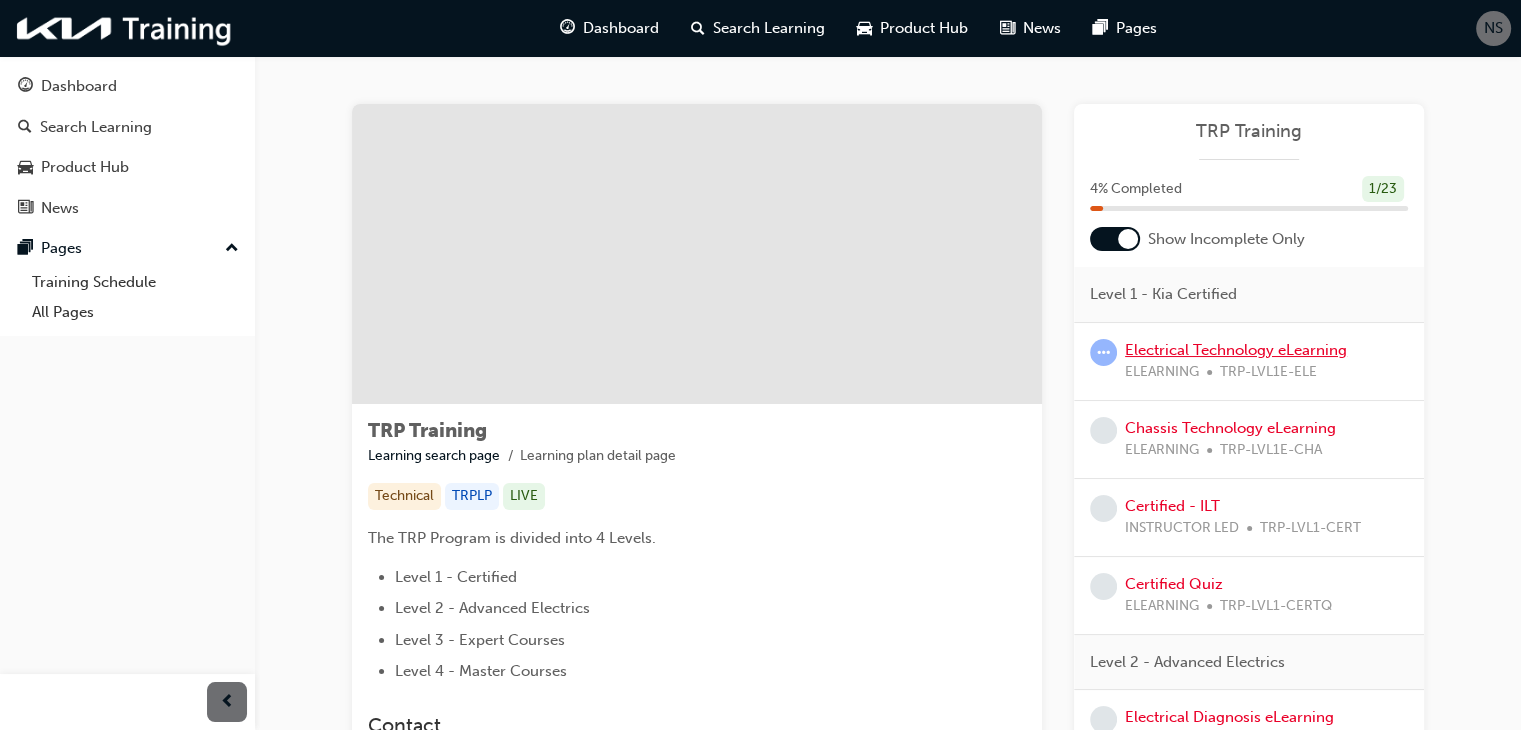 click on "Electrical Technology eLearning" at bounding box center (1236, 350) 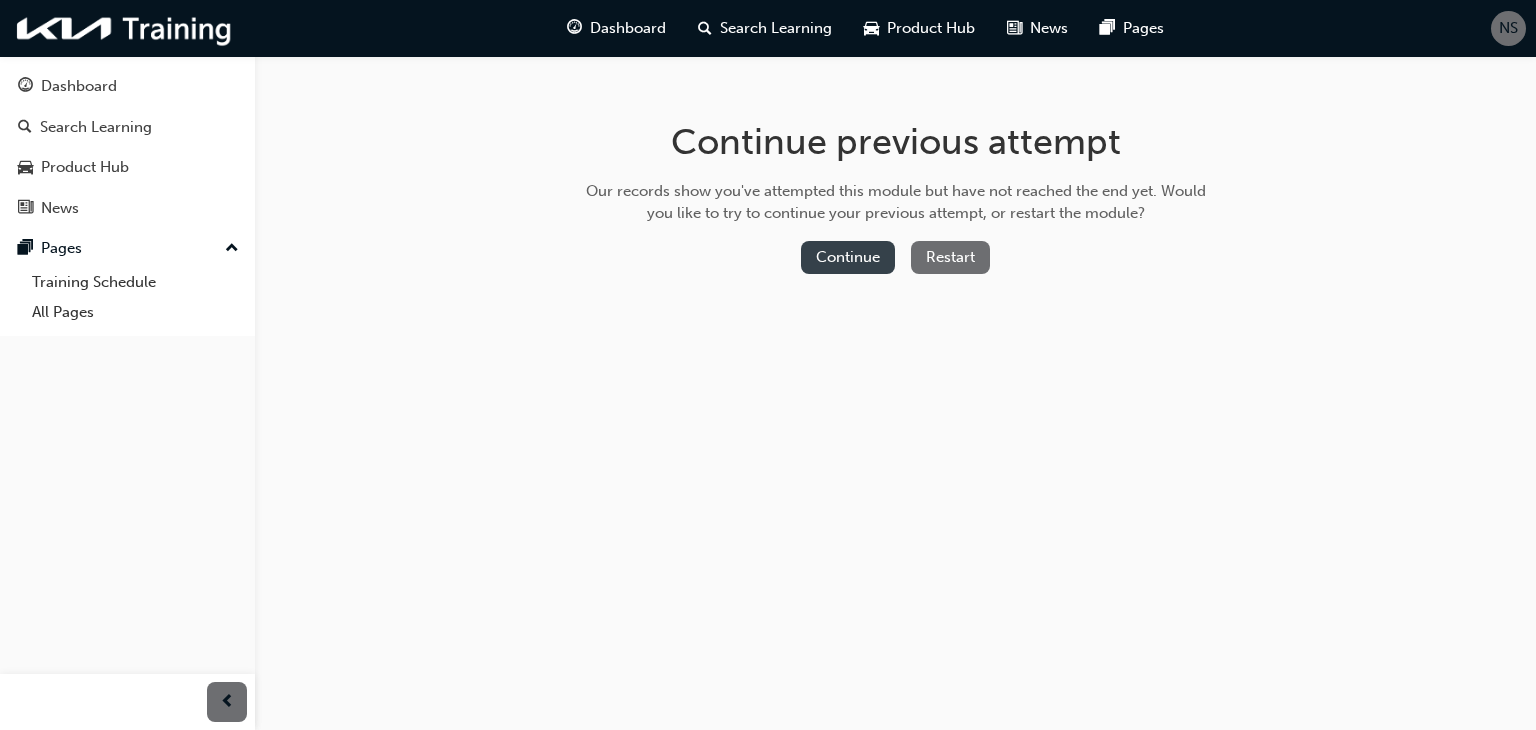 click on "Continue" at bounding box center [848, 257] 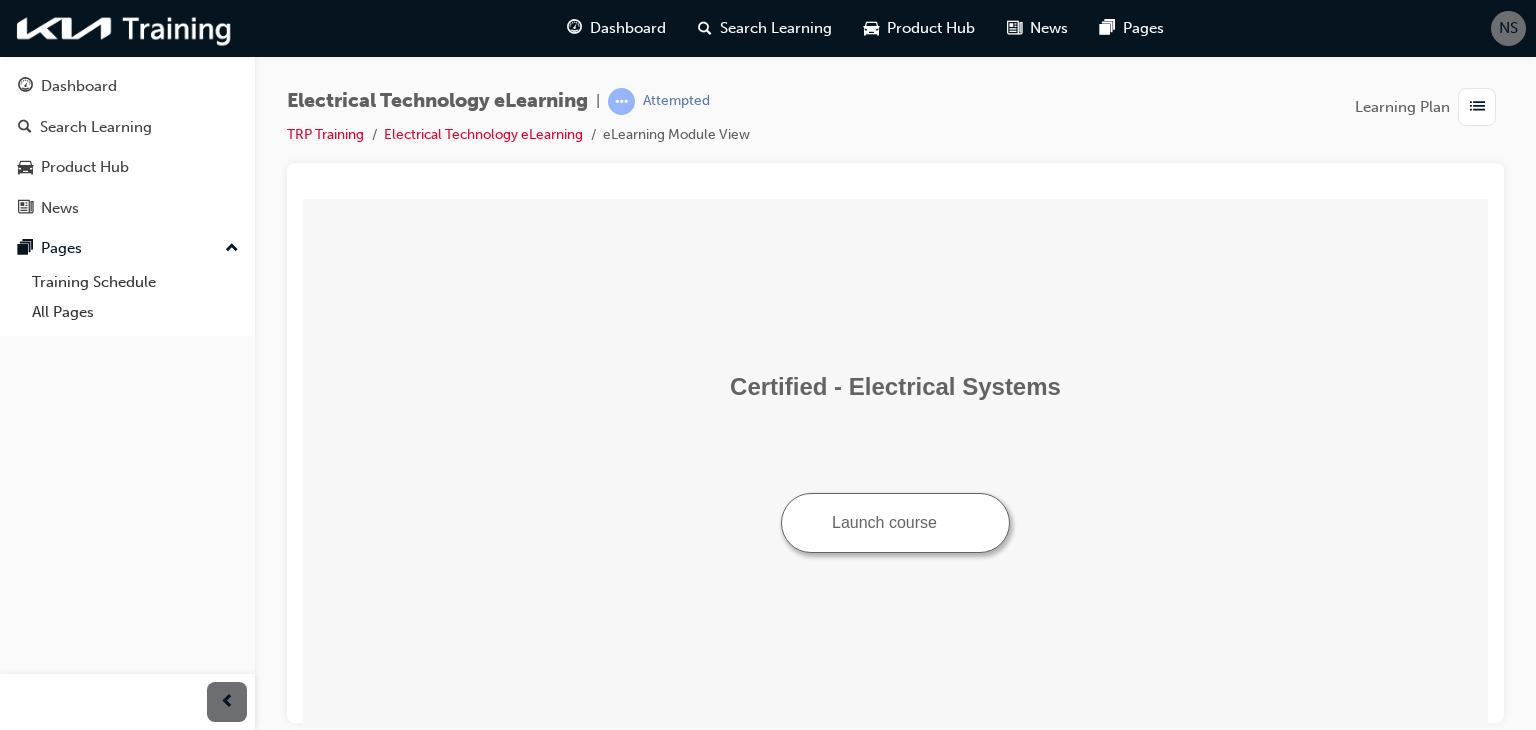scroll, scrollTop: 0, scrollLeft: 0, axis: both 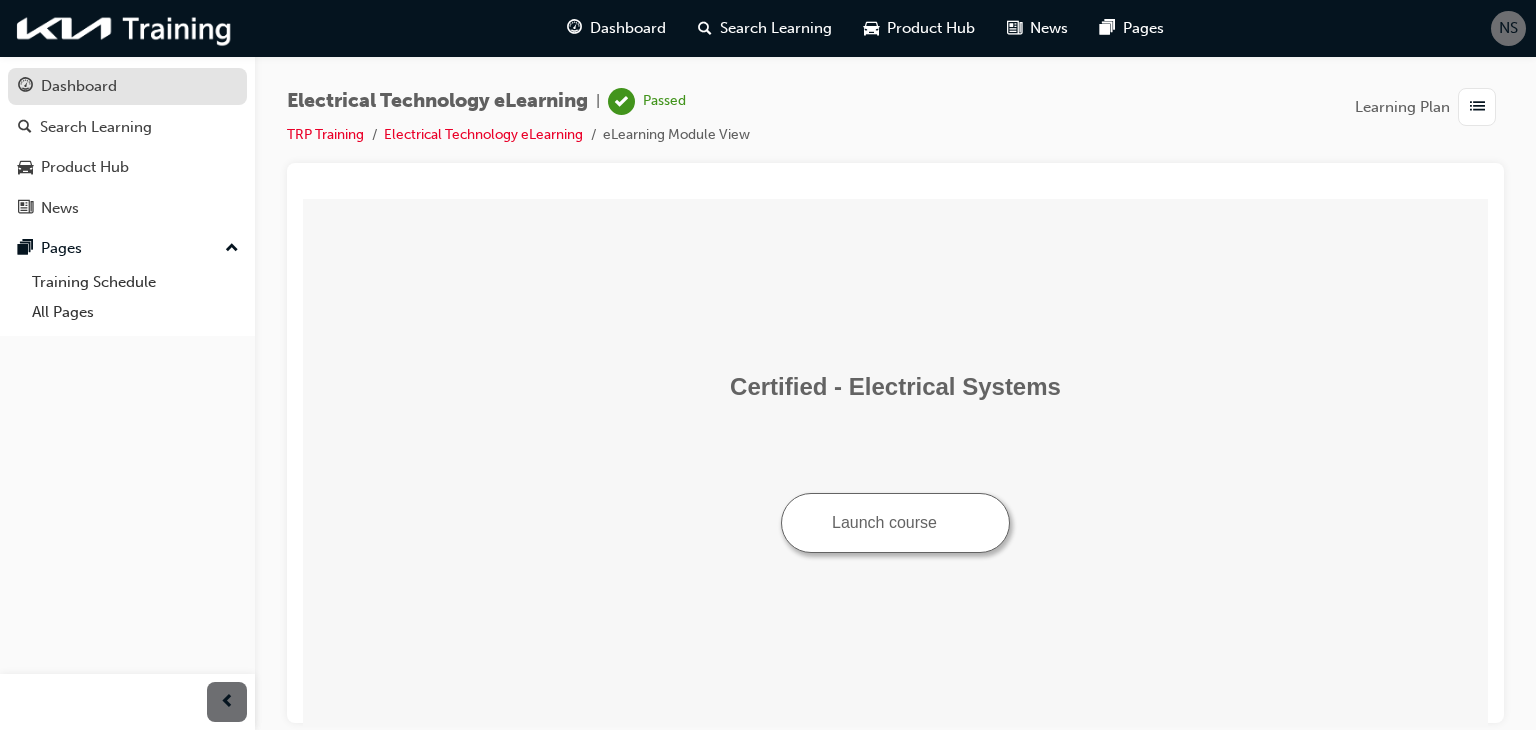 click on "Dashboard" at bounding box center (127, 86) 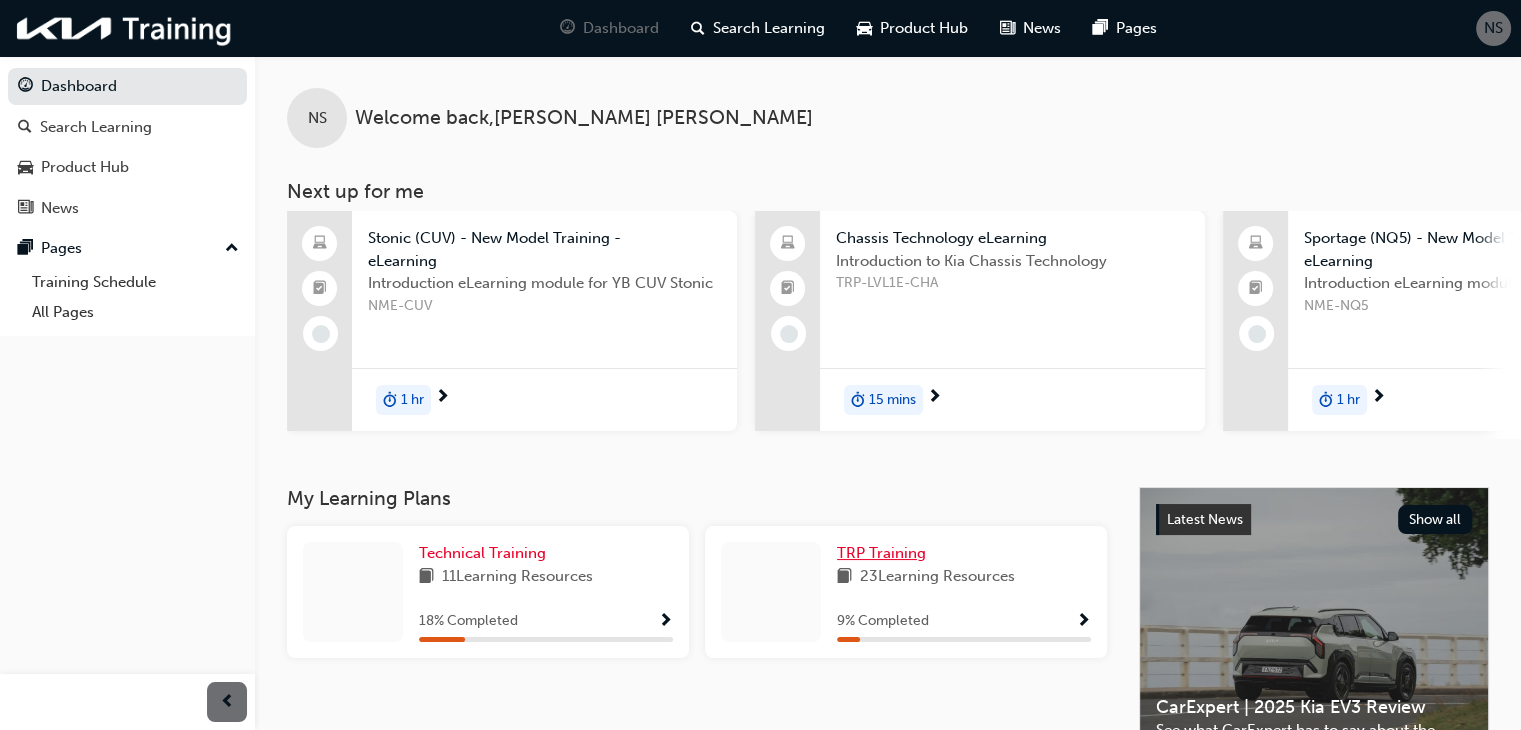 click on "TRP Training" at bounding box center (881, 553) 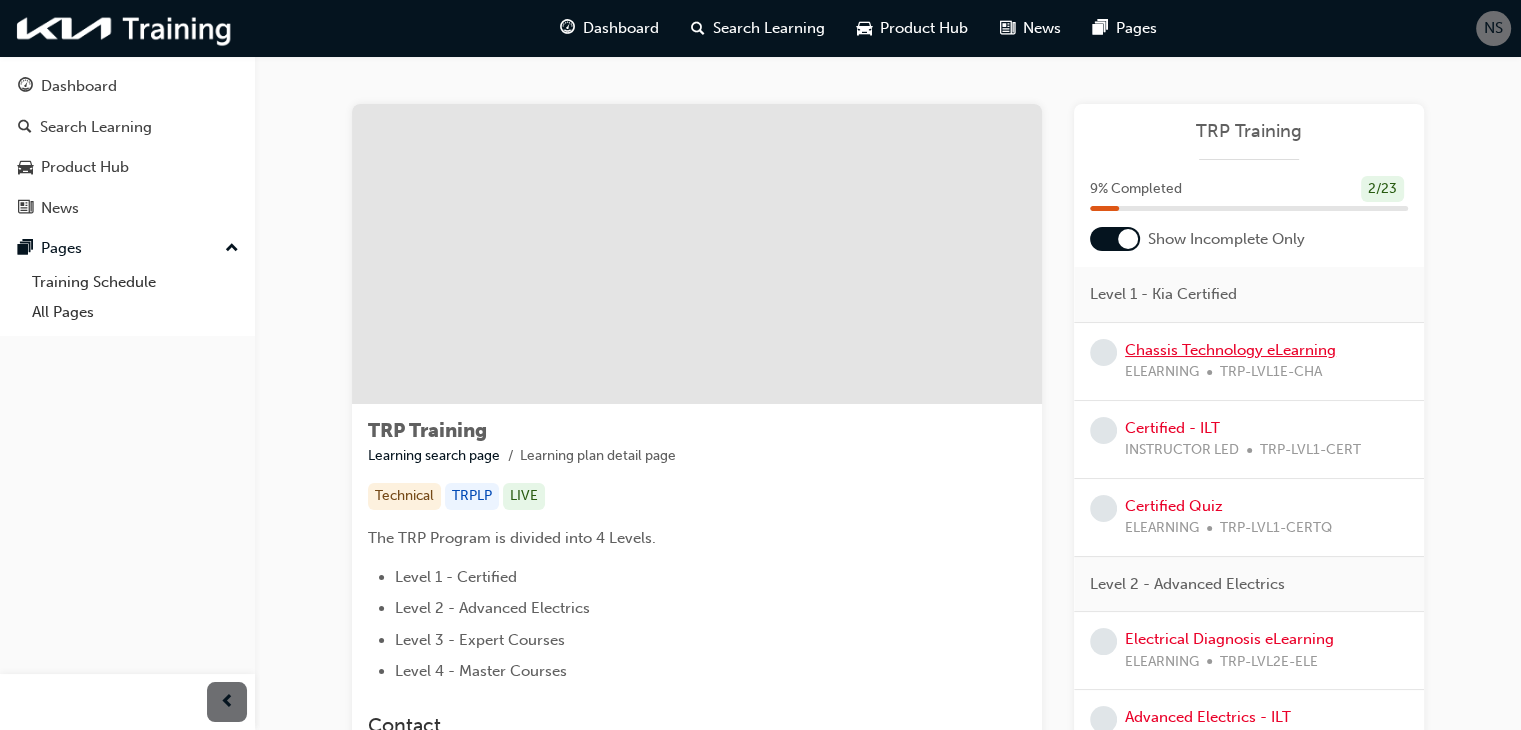 click on "Chassis Technology eLearning" at bounding box center (1230, 350) 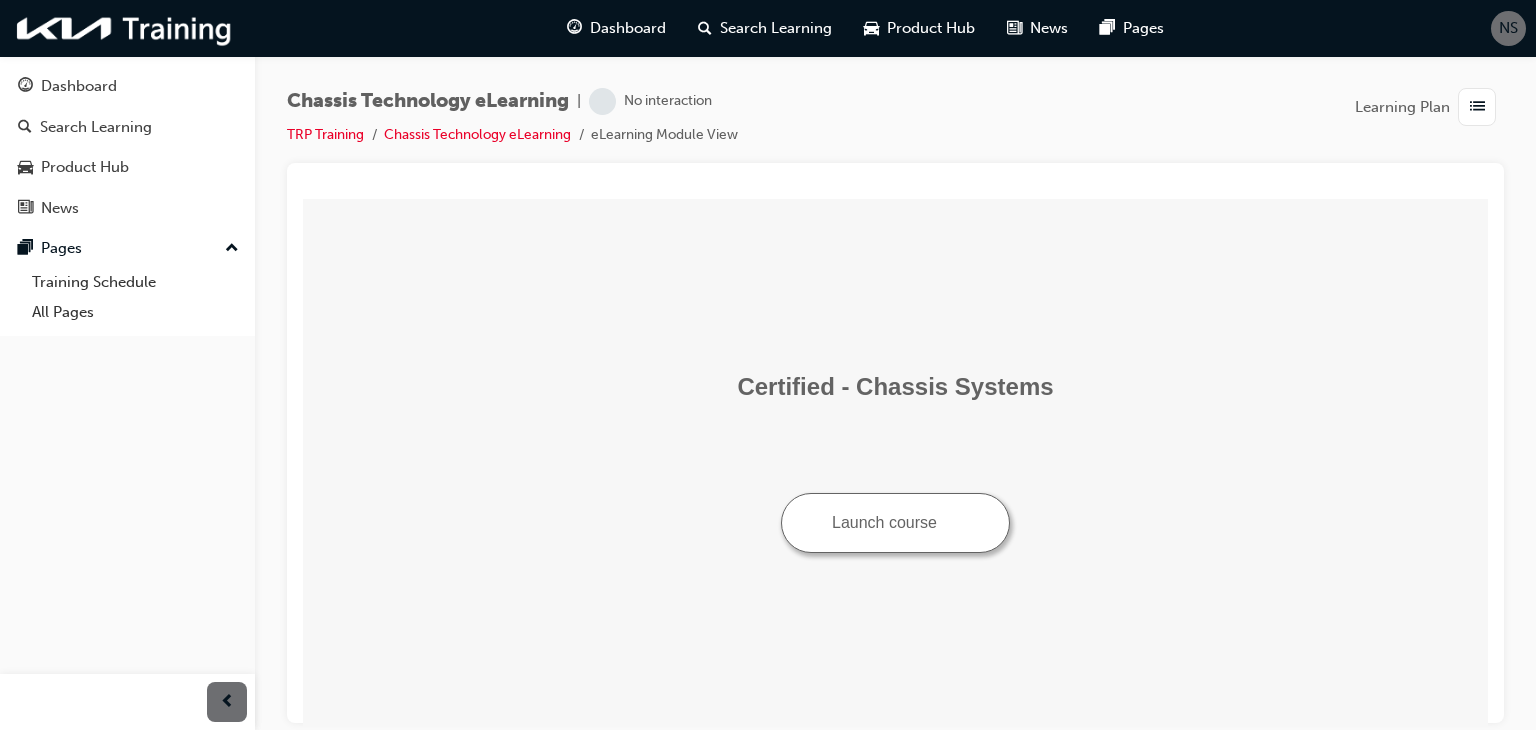 scroll, scrollTop: 0, scrollLeft: 0, axis: both 